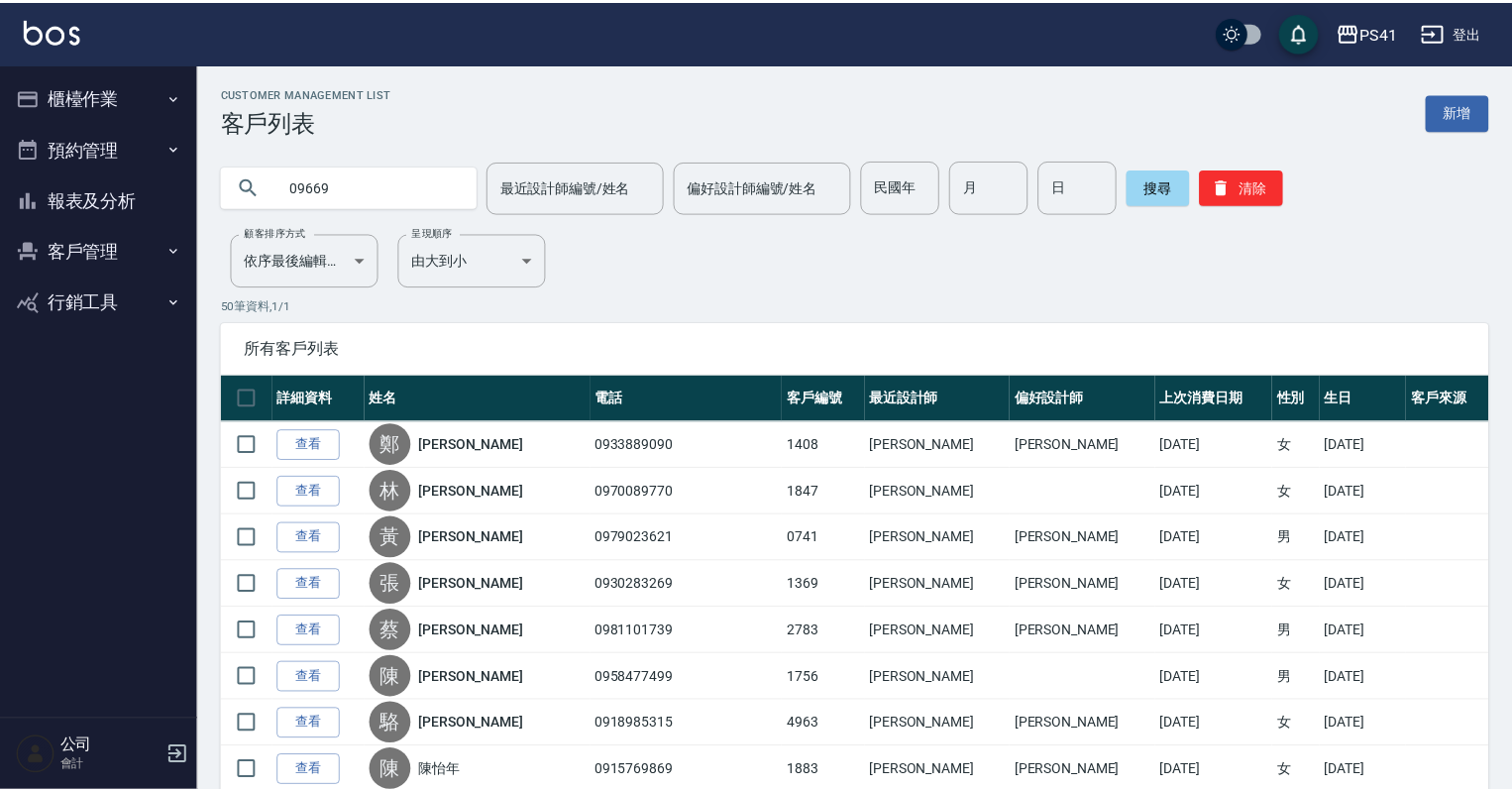 scroll, scrollTop: 0, scrollLeft: 0, axis: both 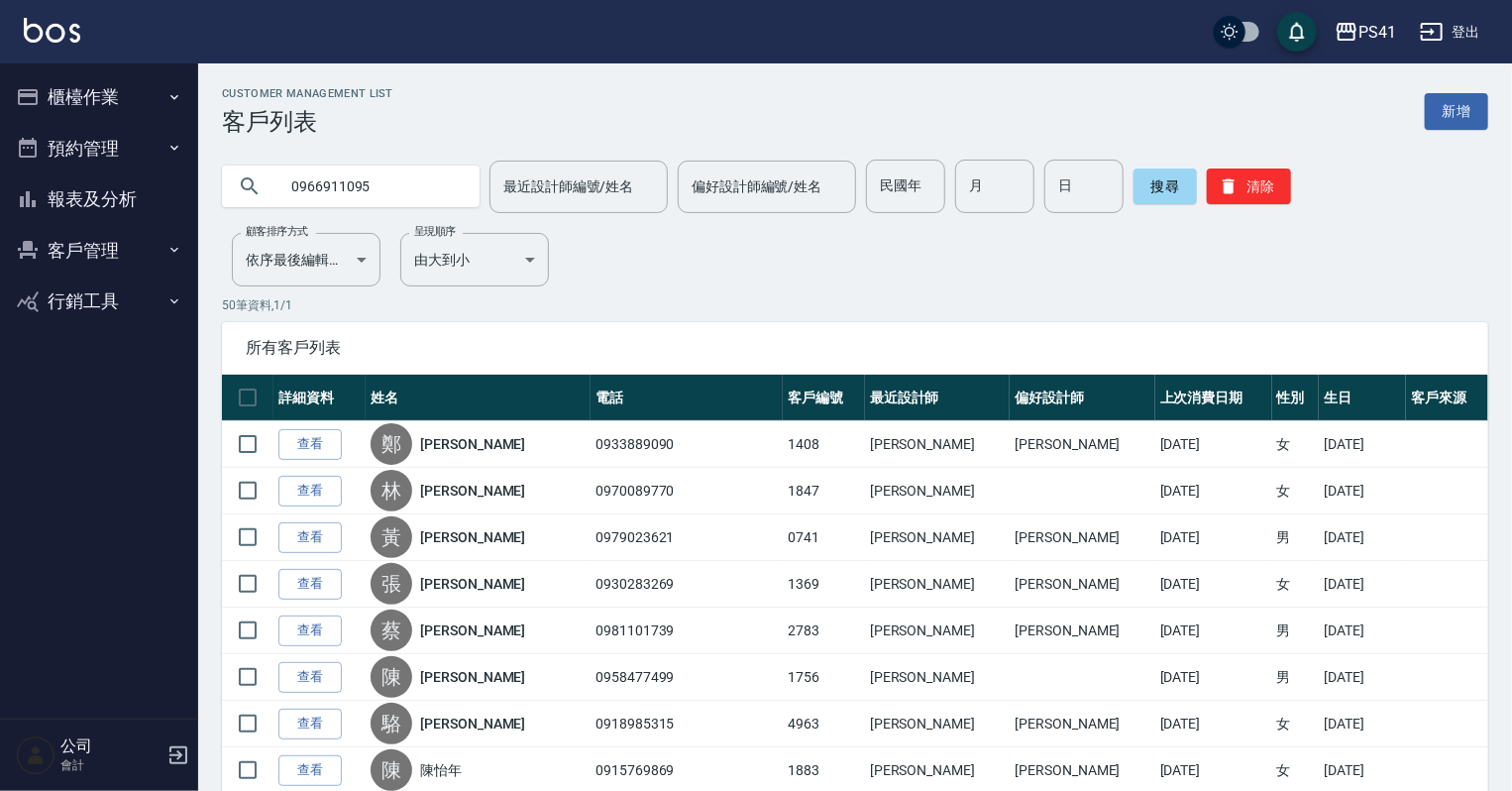 type on "0966911095" 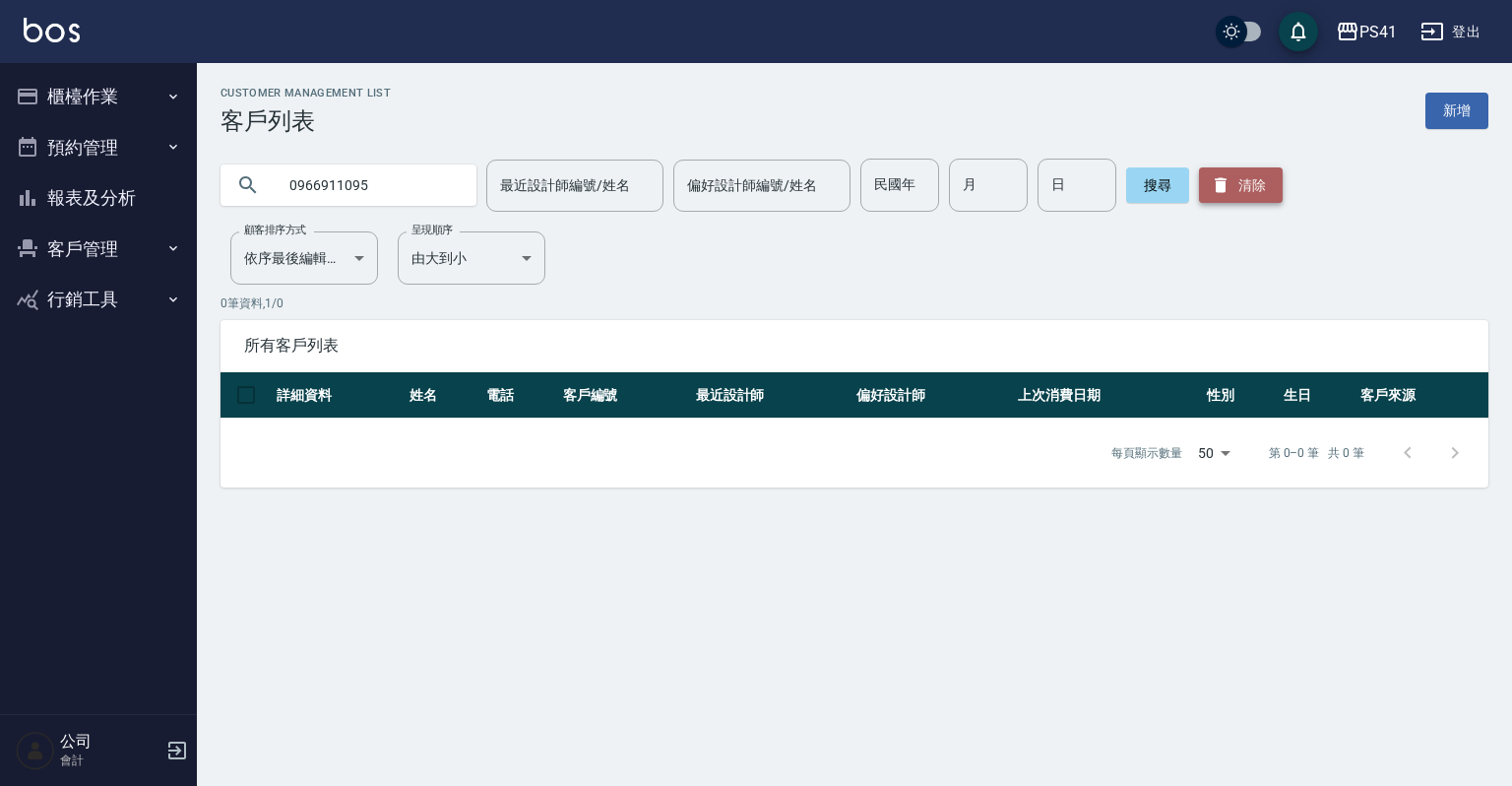 click on "清除" at bounding box center [1240, 185] 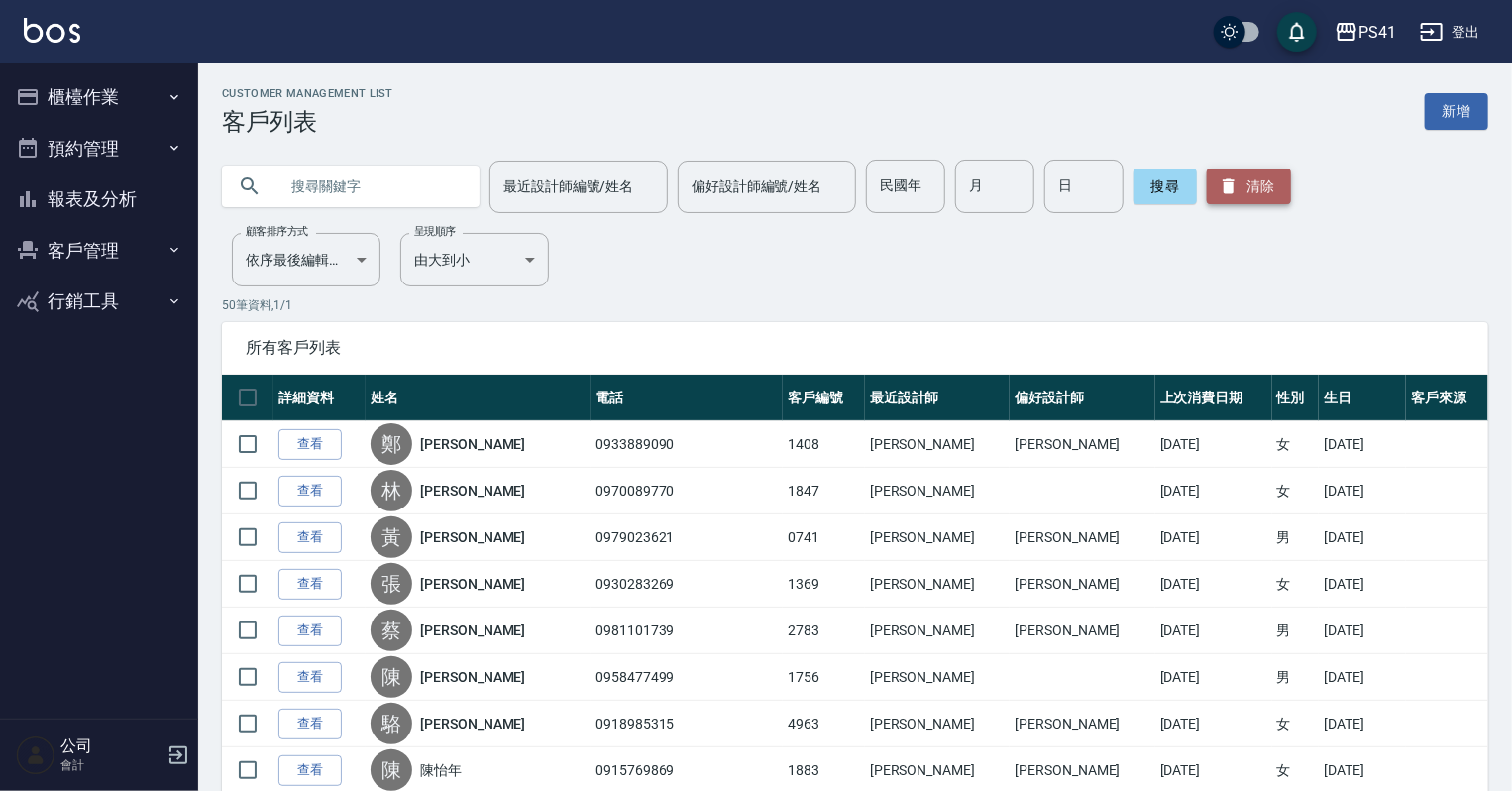 click on "清除" at bounding box center [1248, 186] 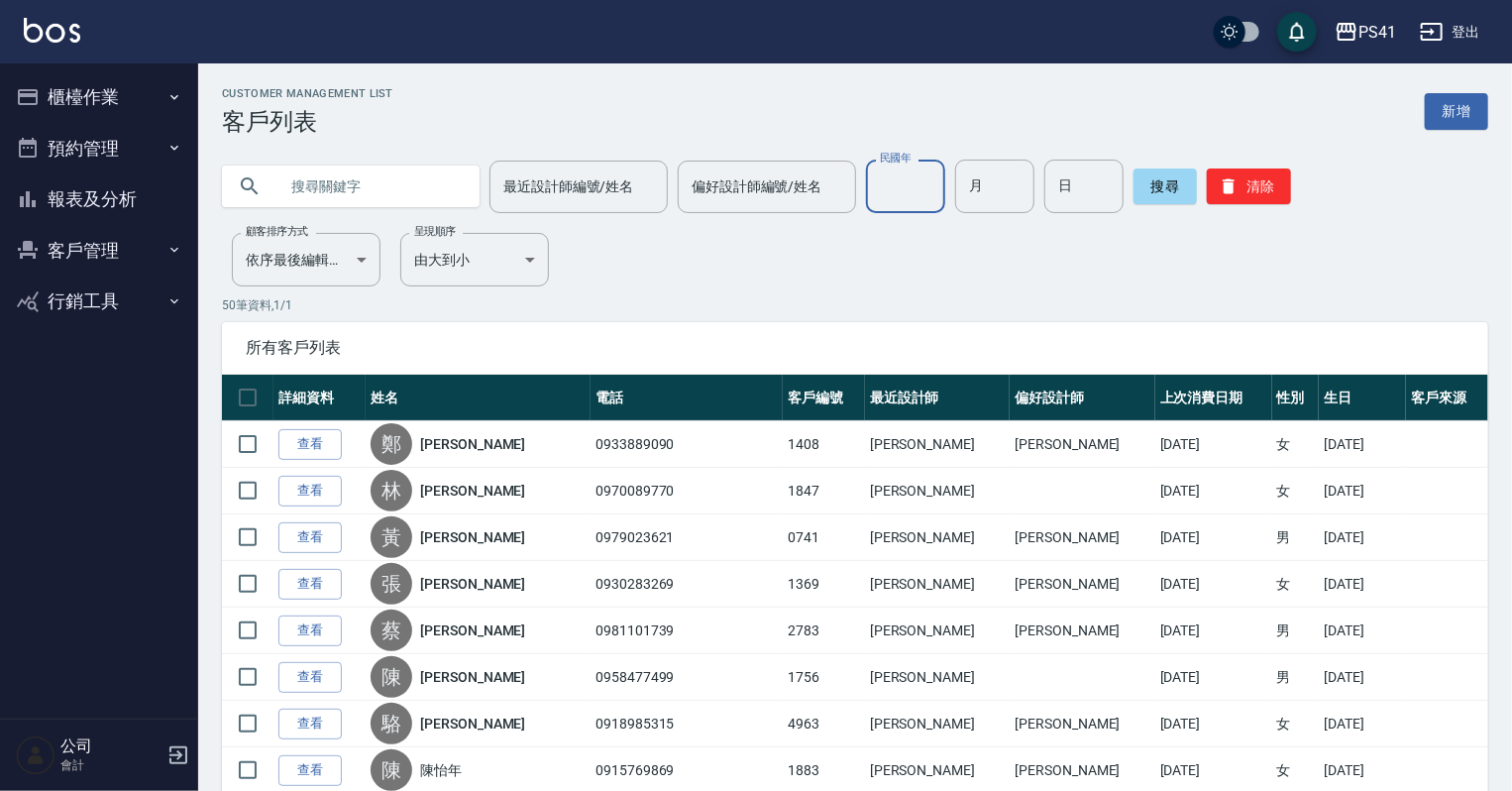 click on "民國年" at bounding box center [906, 186] 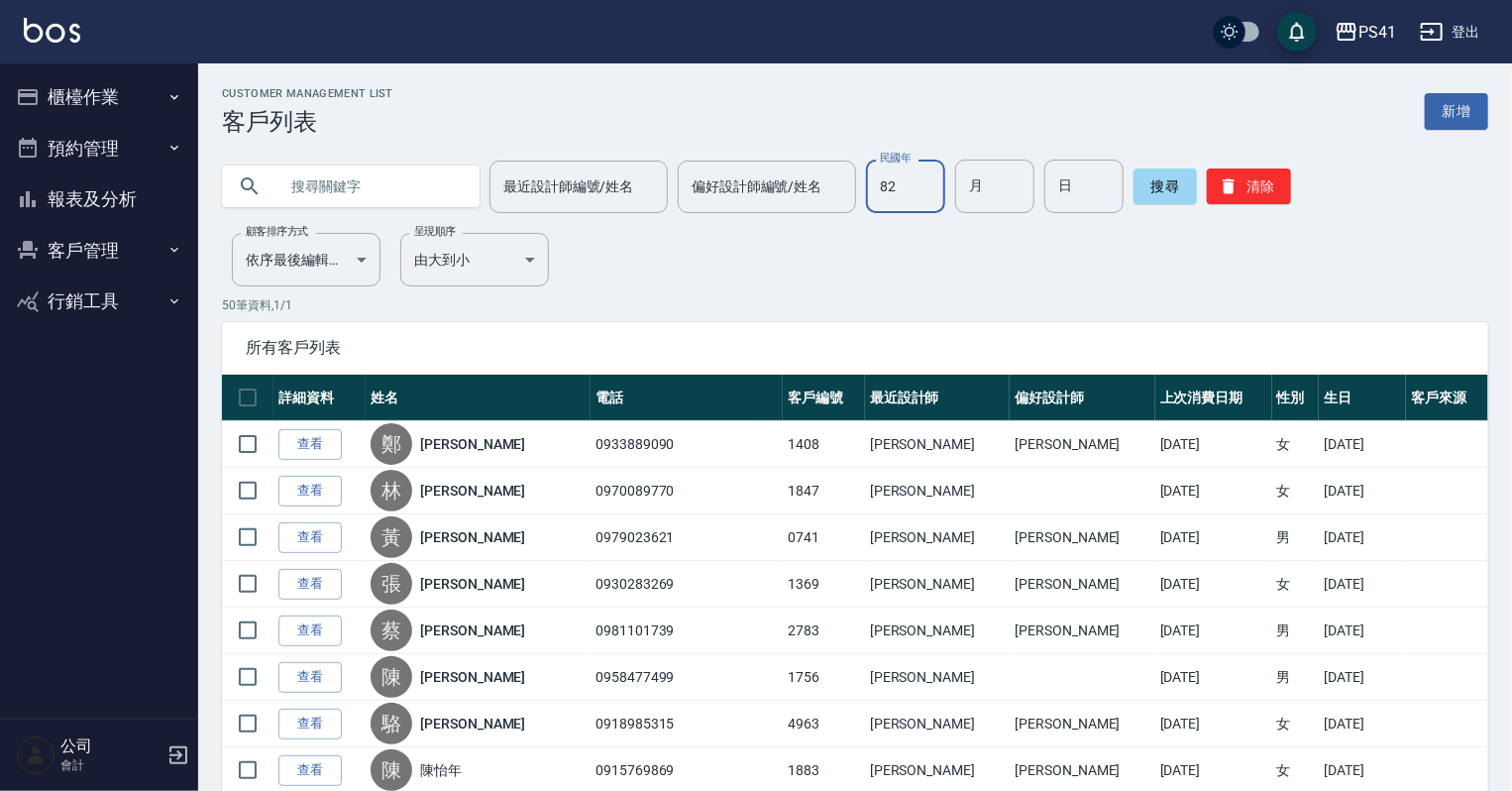 type on "82" 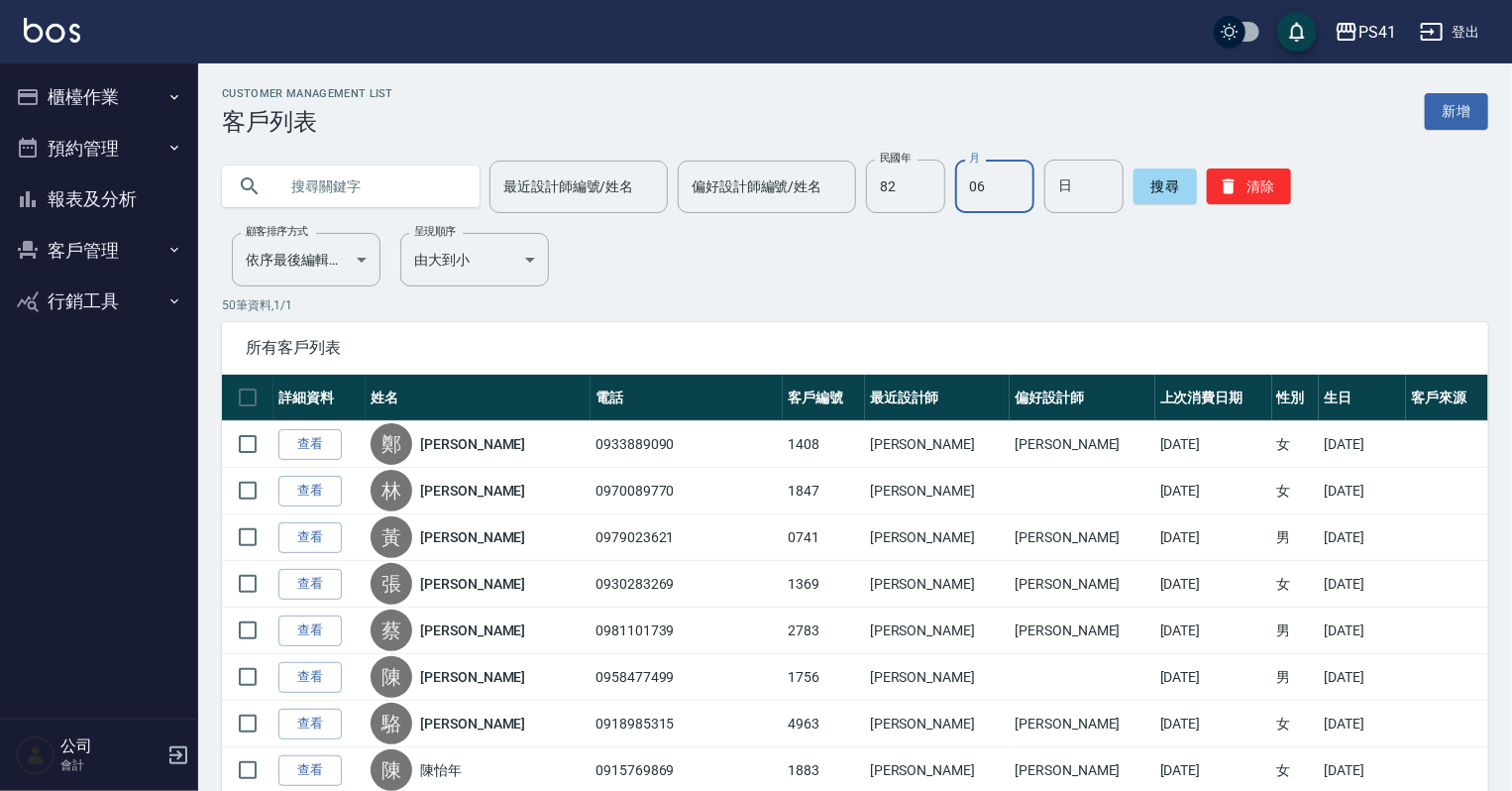 type on "06" 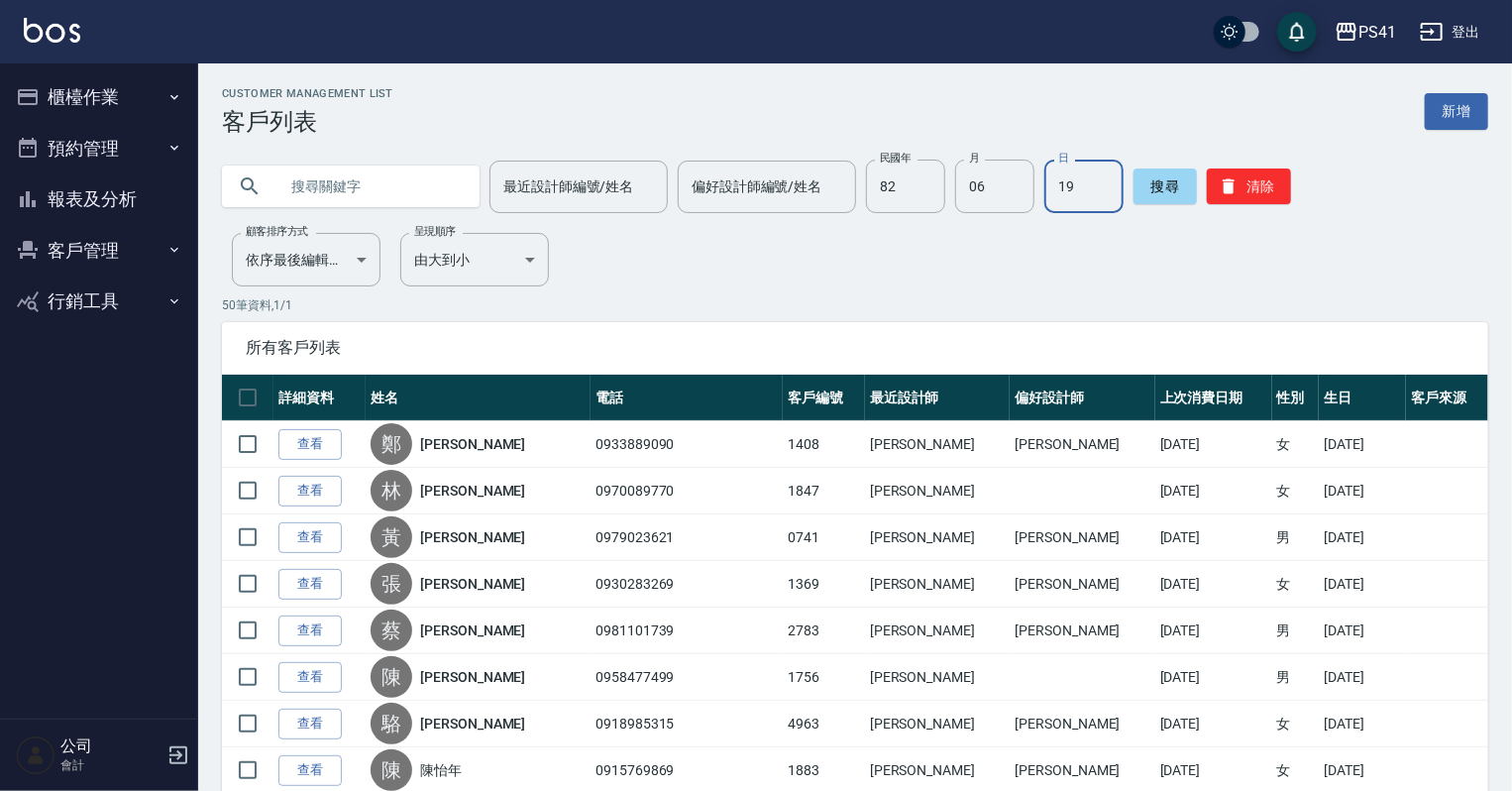 type on "19" 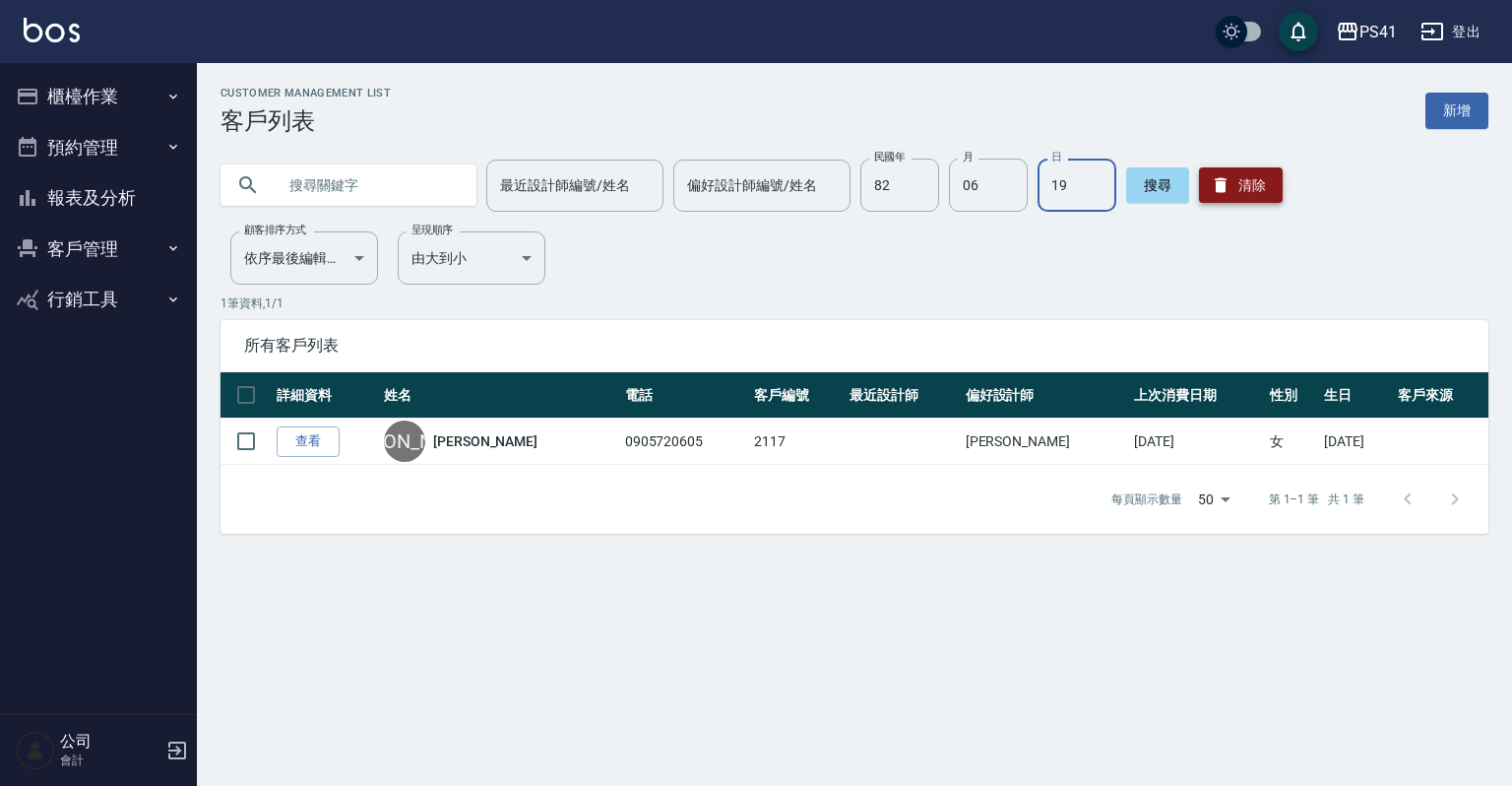 click 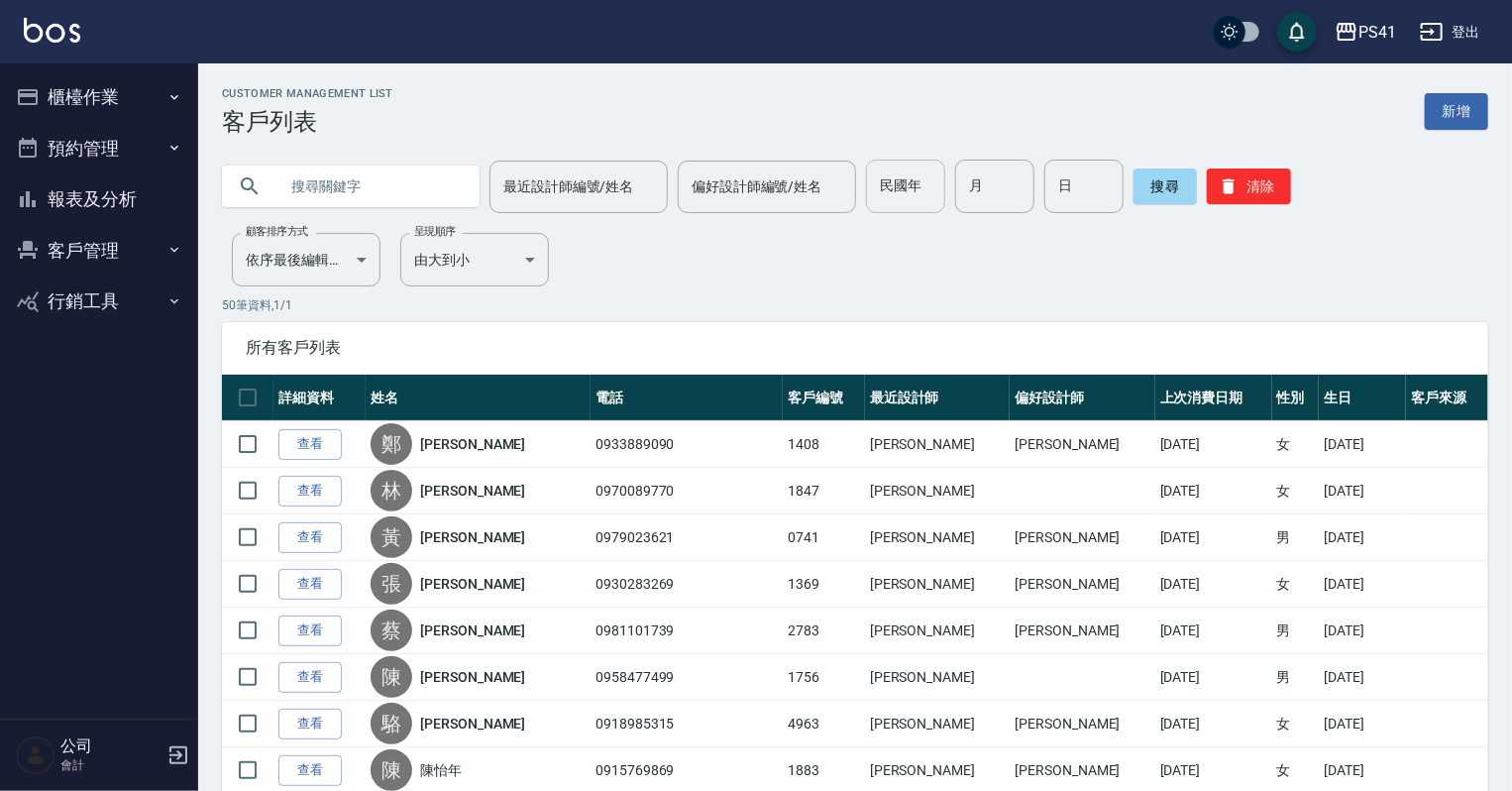 click on "民國年" at bounding box center (906, 186) 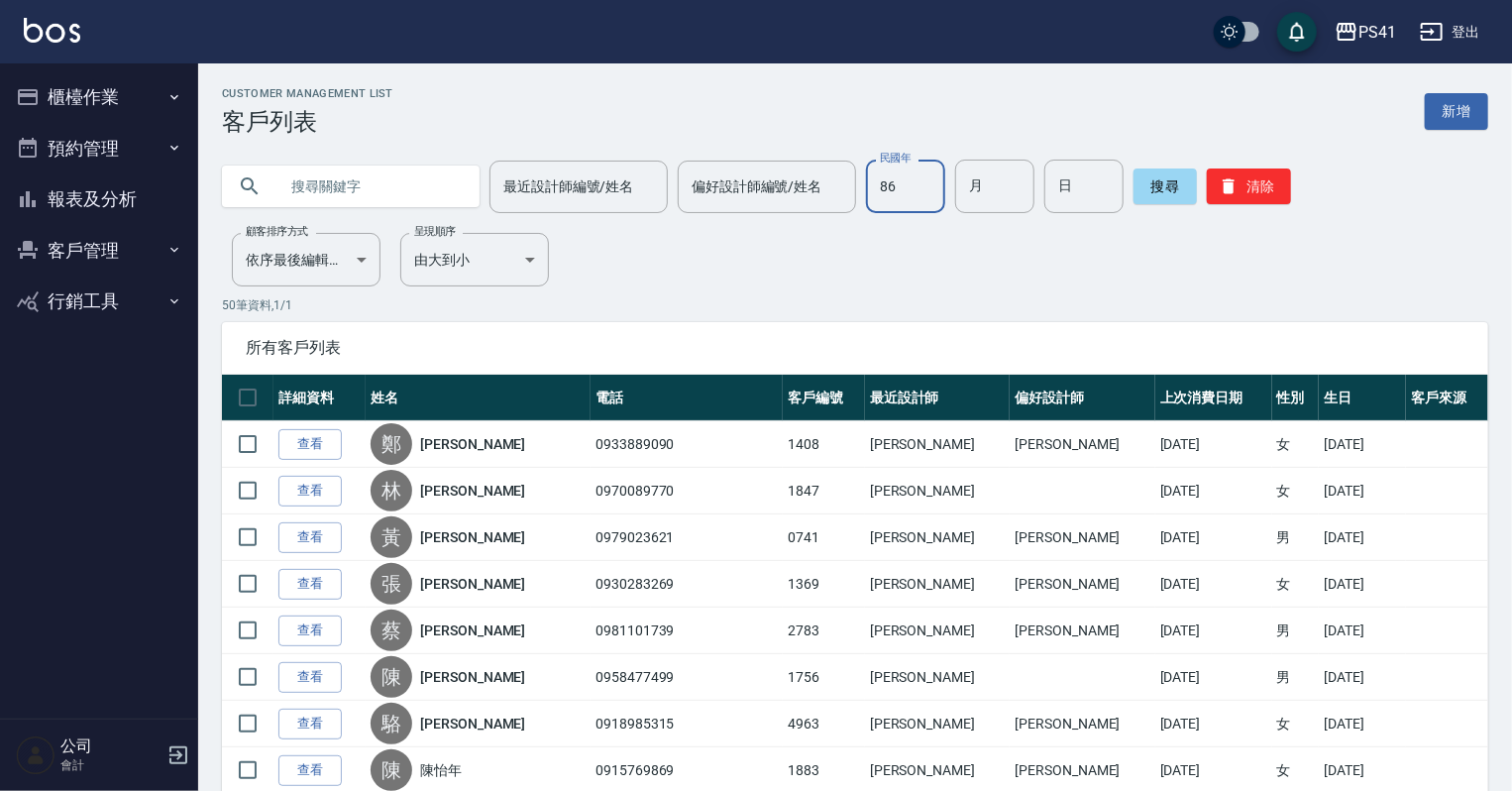 type on "86" 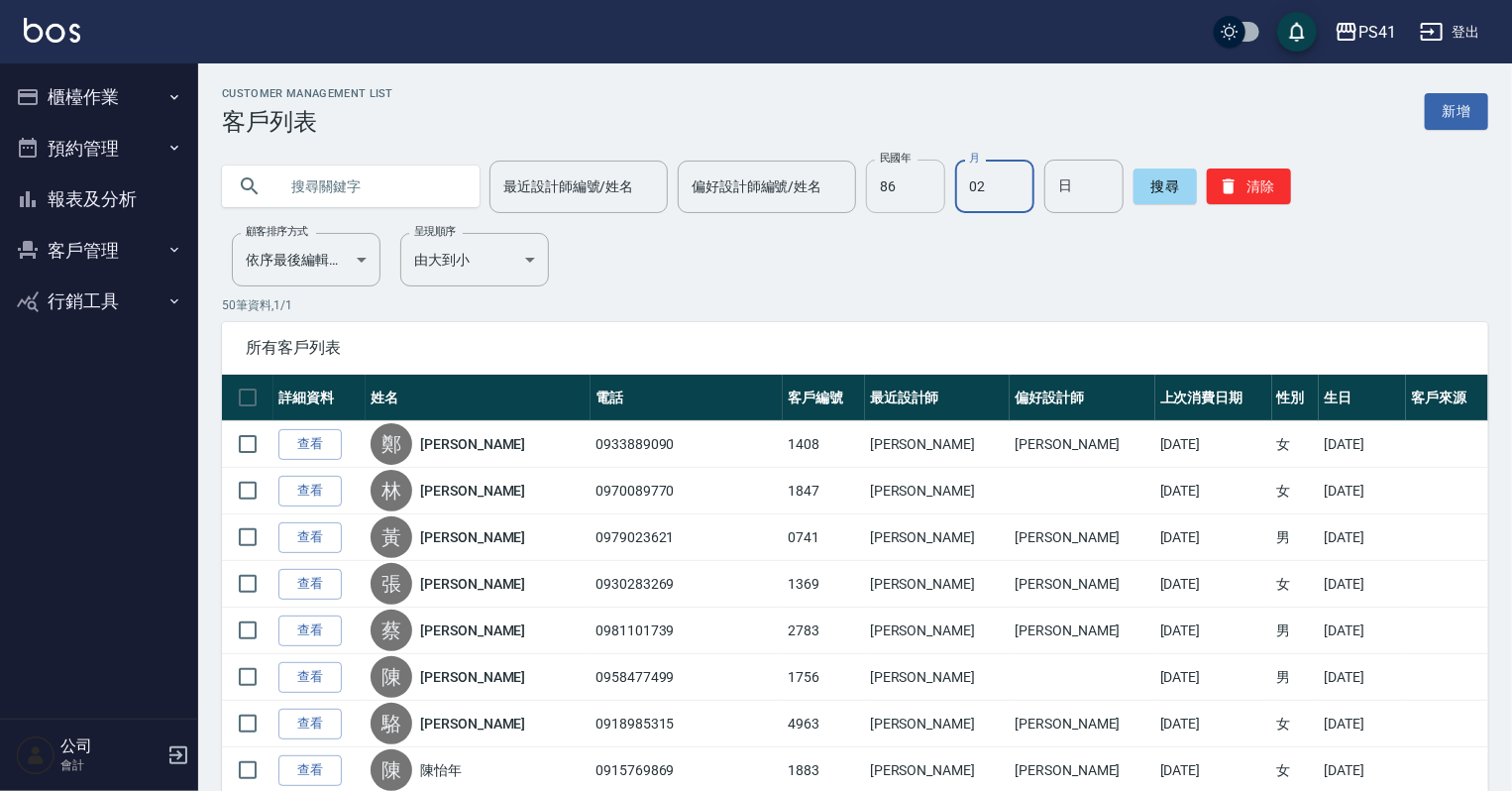 type on "02" 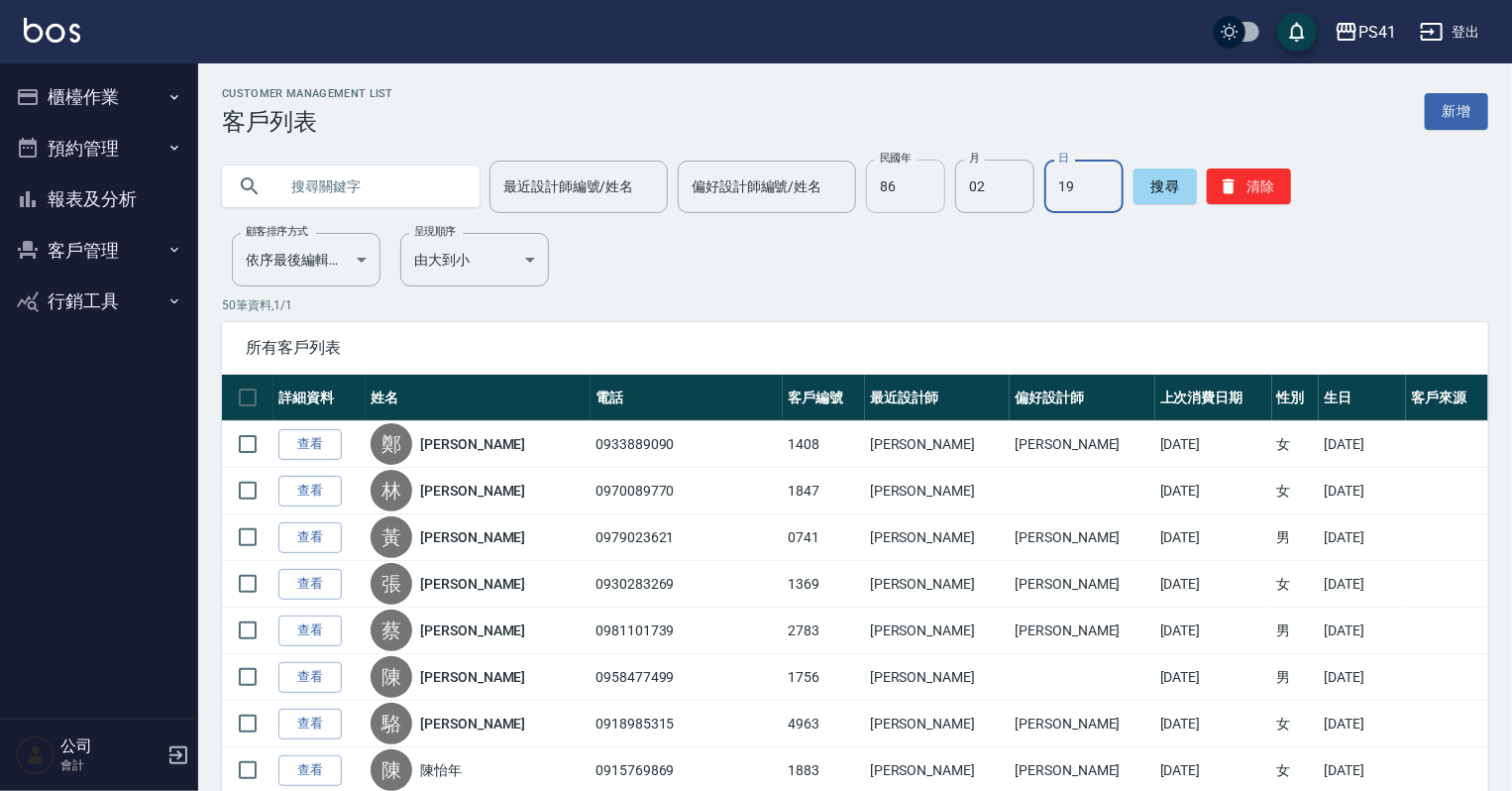 type on "19" 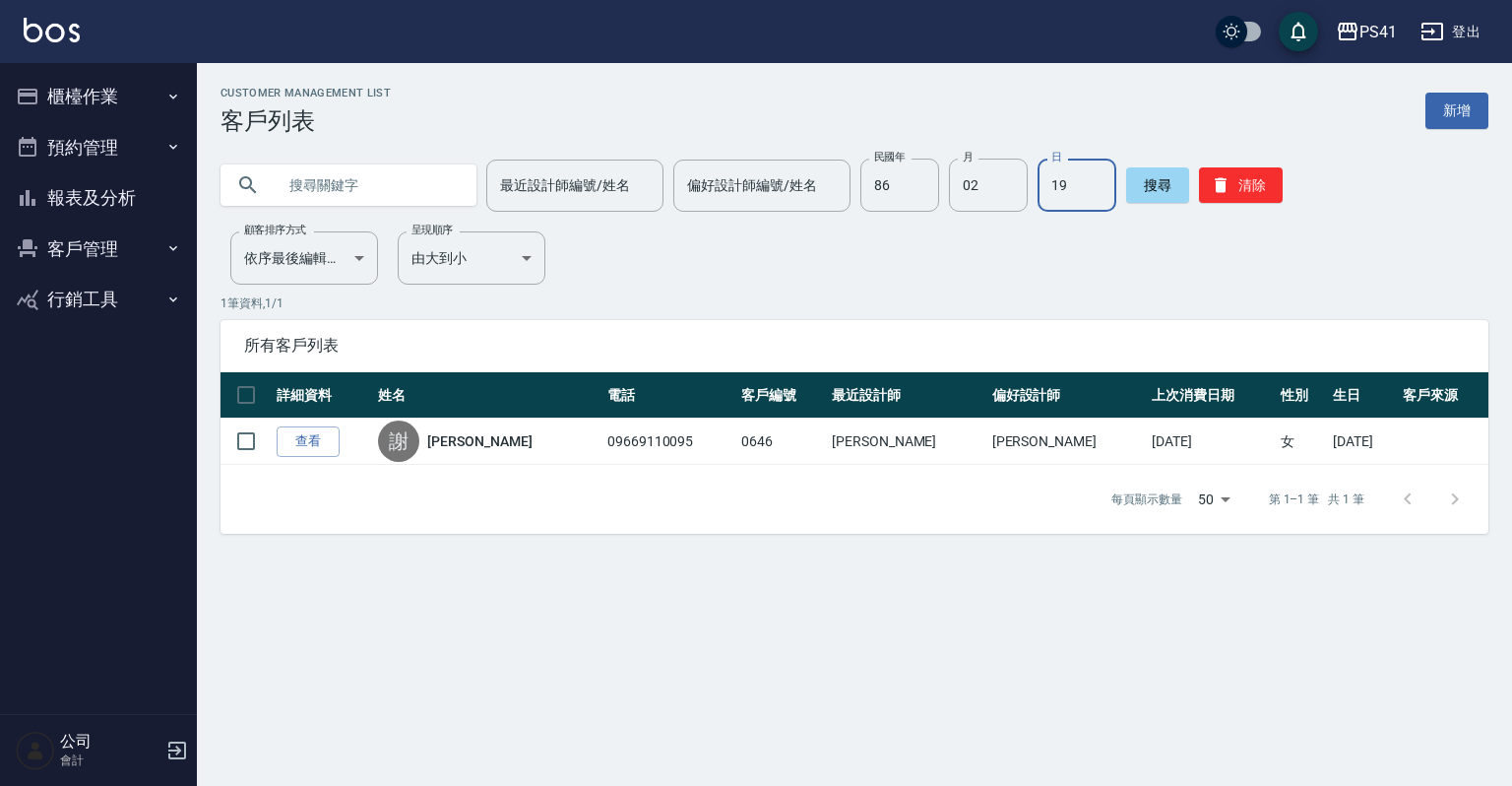 click on "查看" at bounding box center (308, 441) 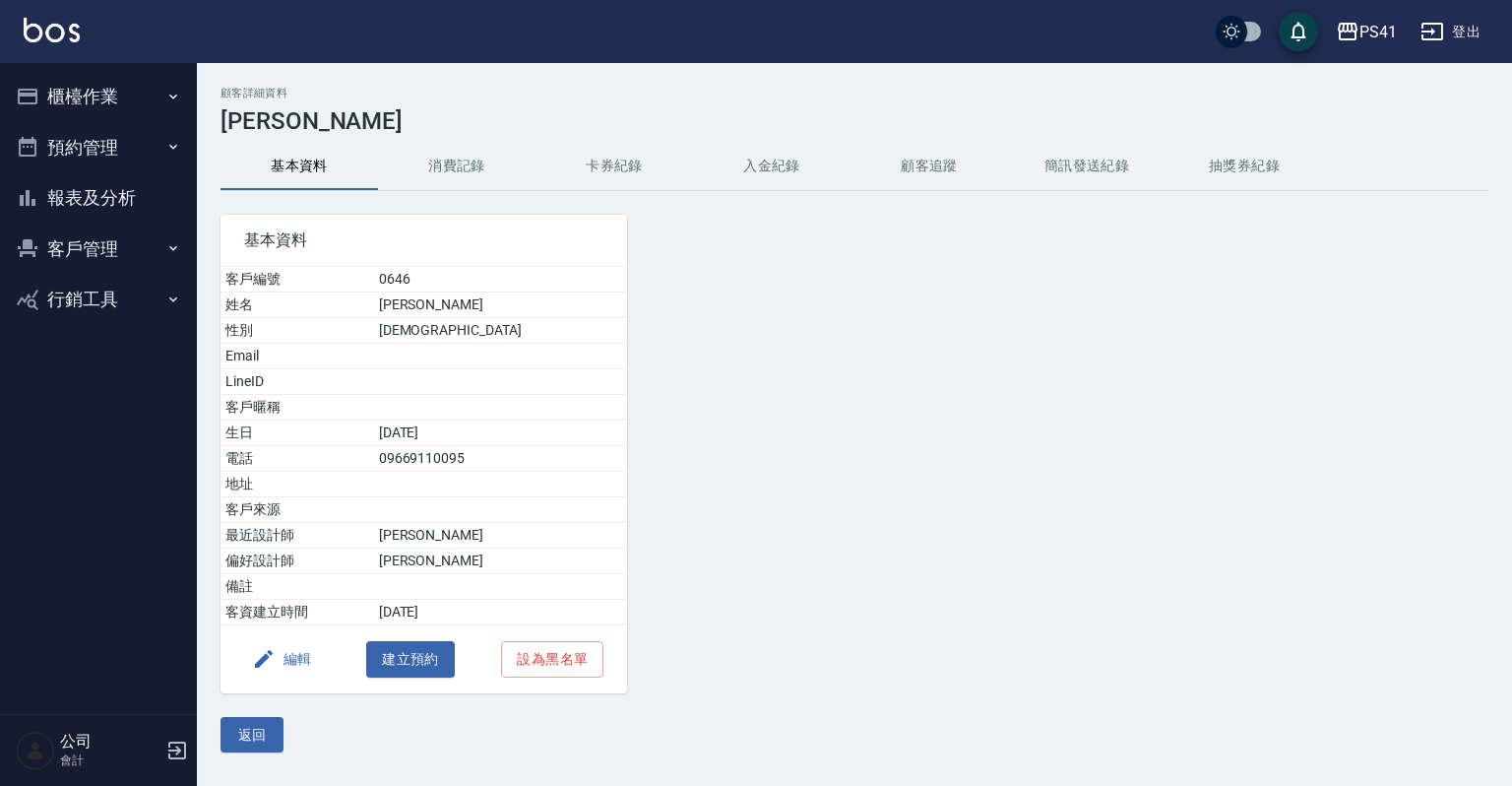 click on "編輯" at bounding box center [282, 659] 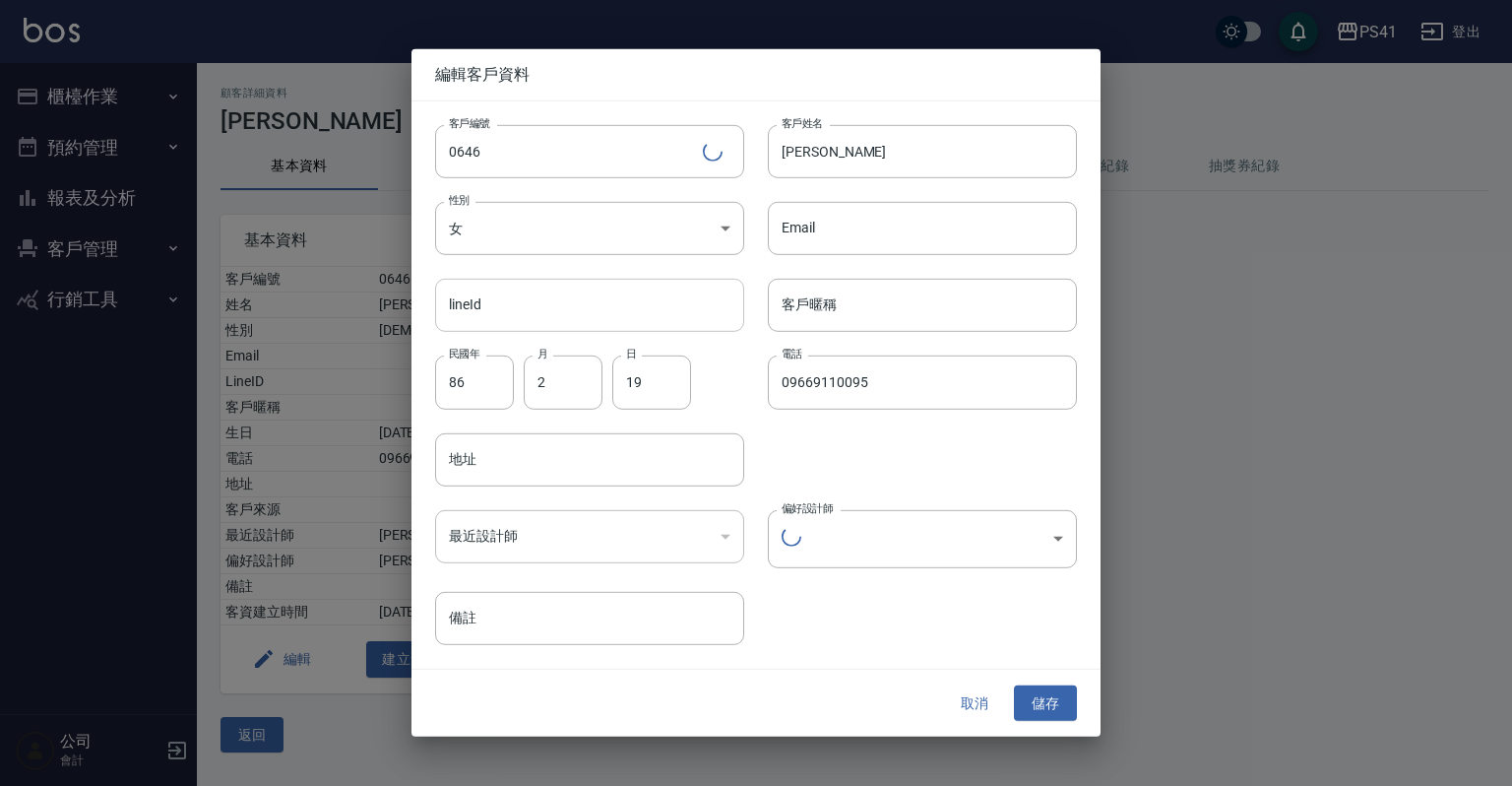type 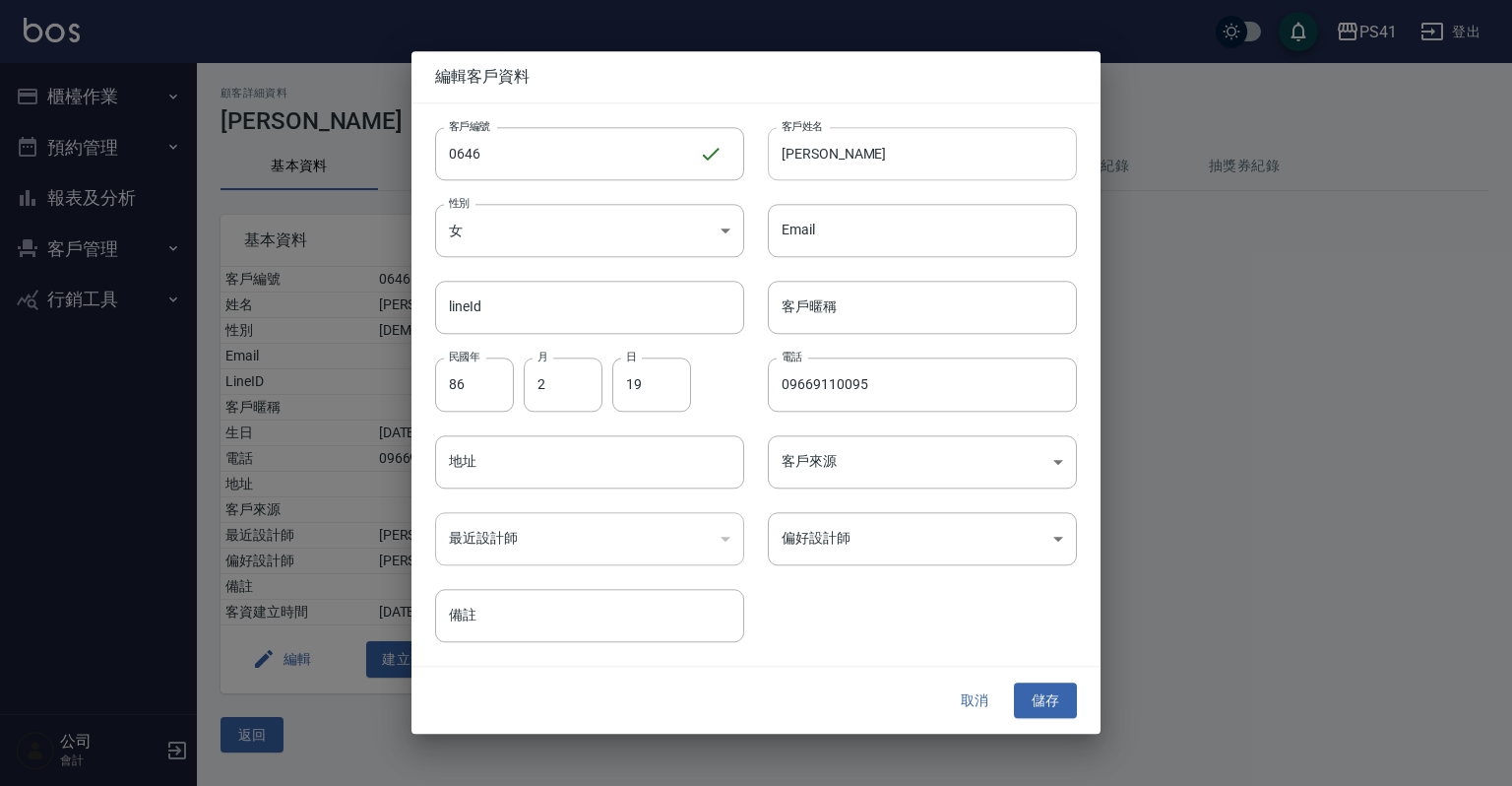click on "[PERSON_NAME]" at bounding box center (922, 154) 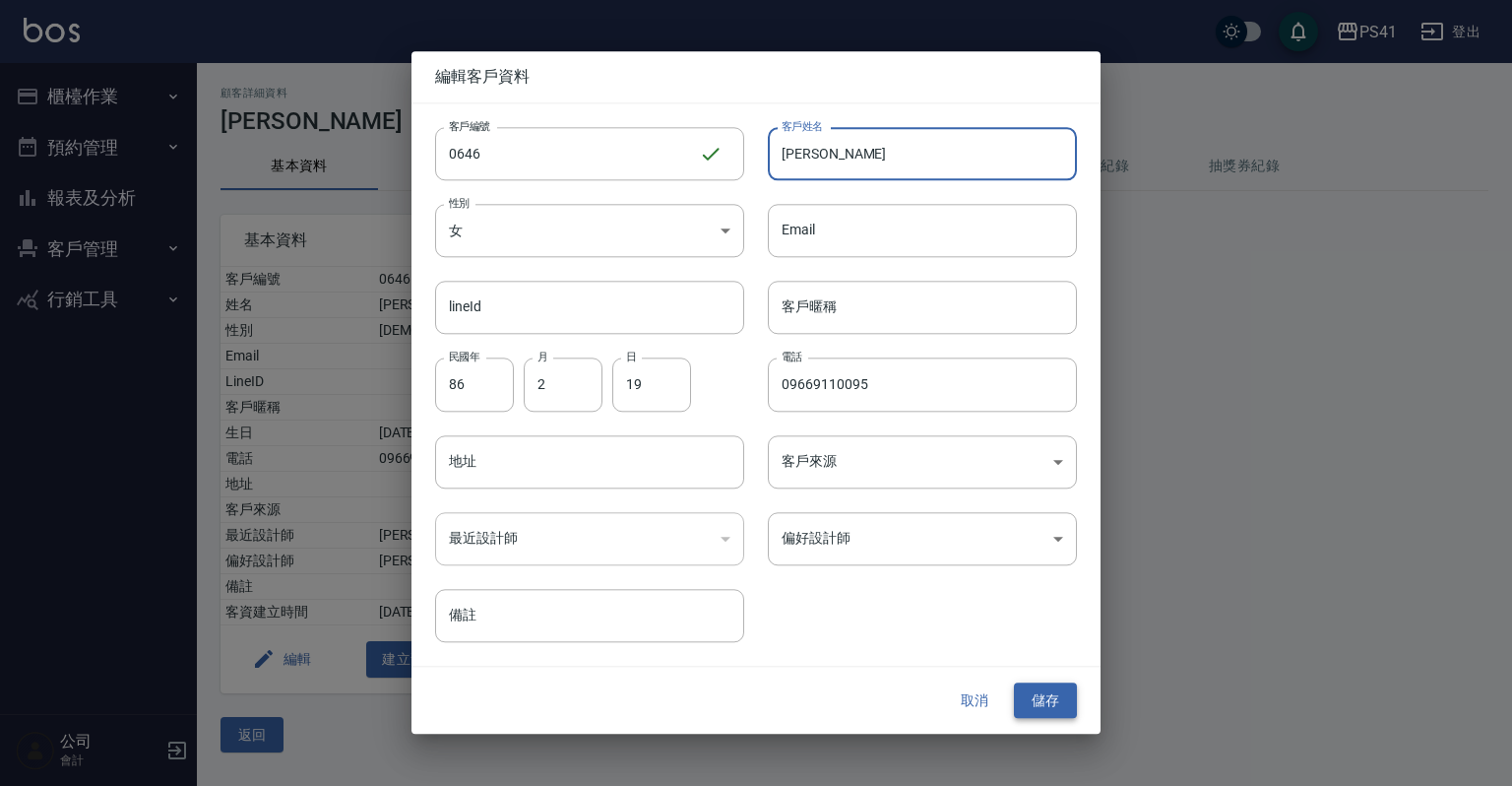 type on "[PERSON_NAME]" 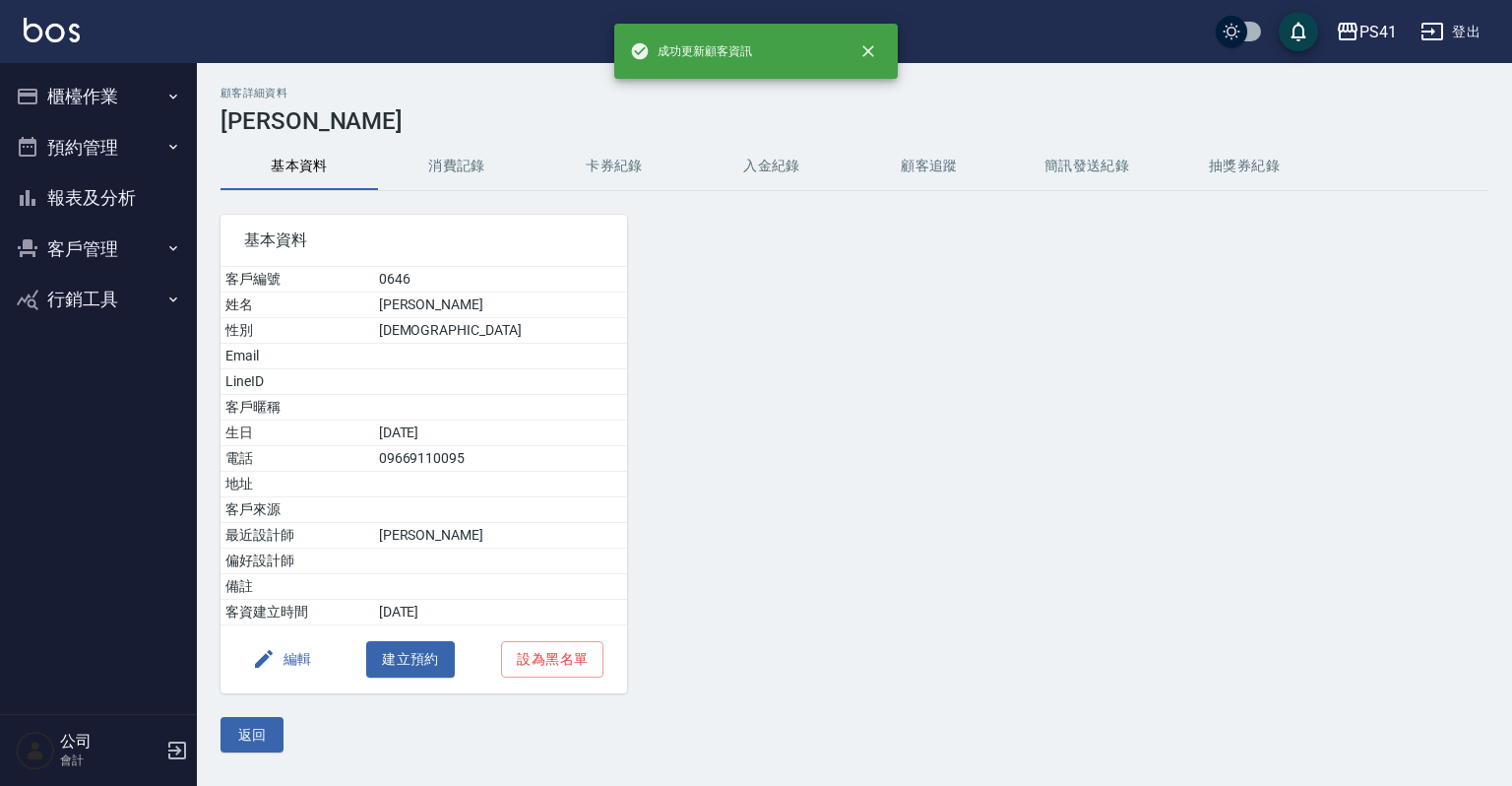 click on "客戶管理" at bounding box center [98, 249] 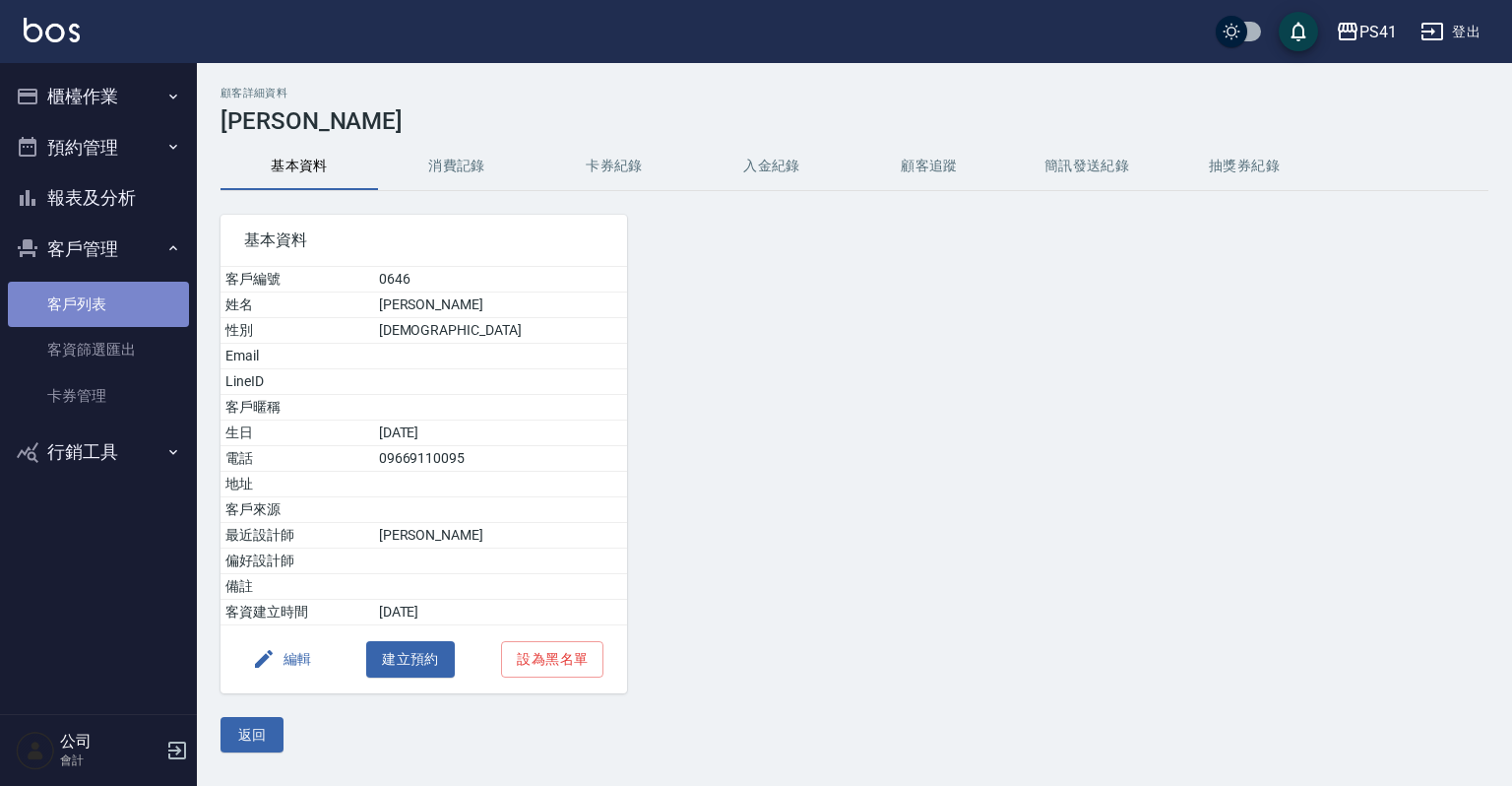 click on "客戶列表" at bounding box center [98, 304] 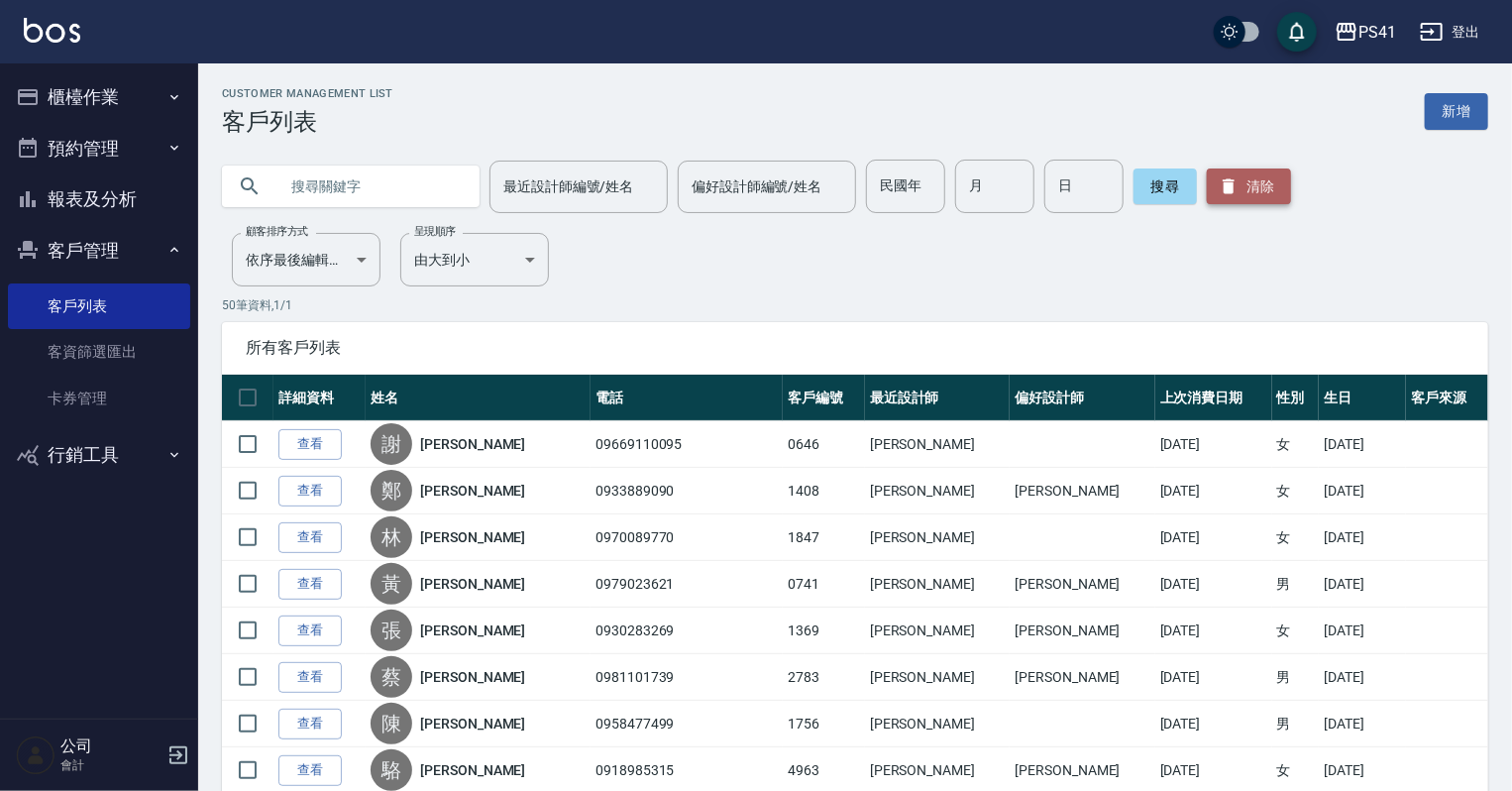 click on "清除" at bounding box center [1248, 186] 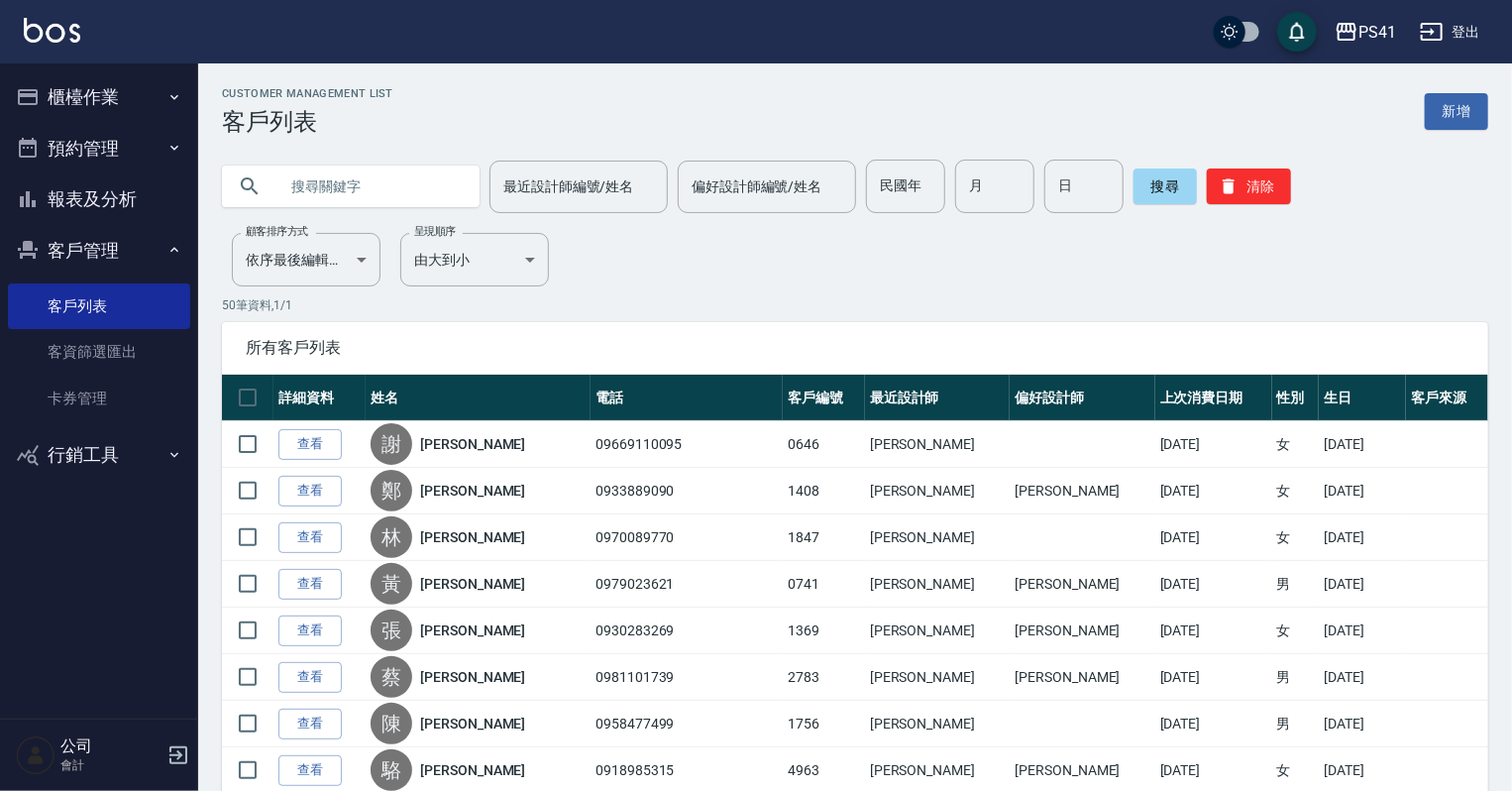 click at bounding box center [371, 186] 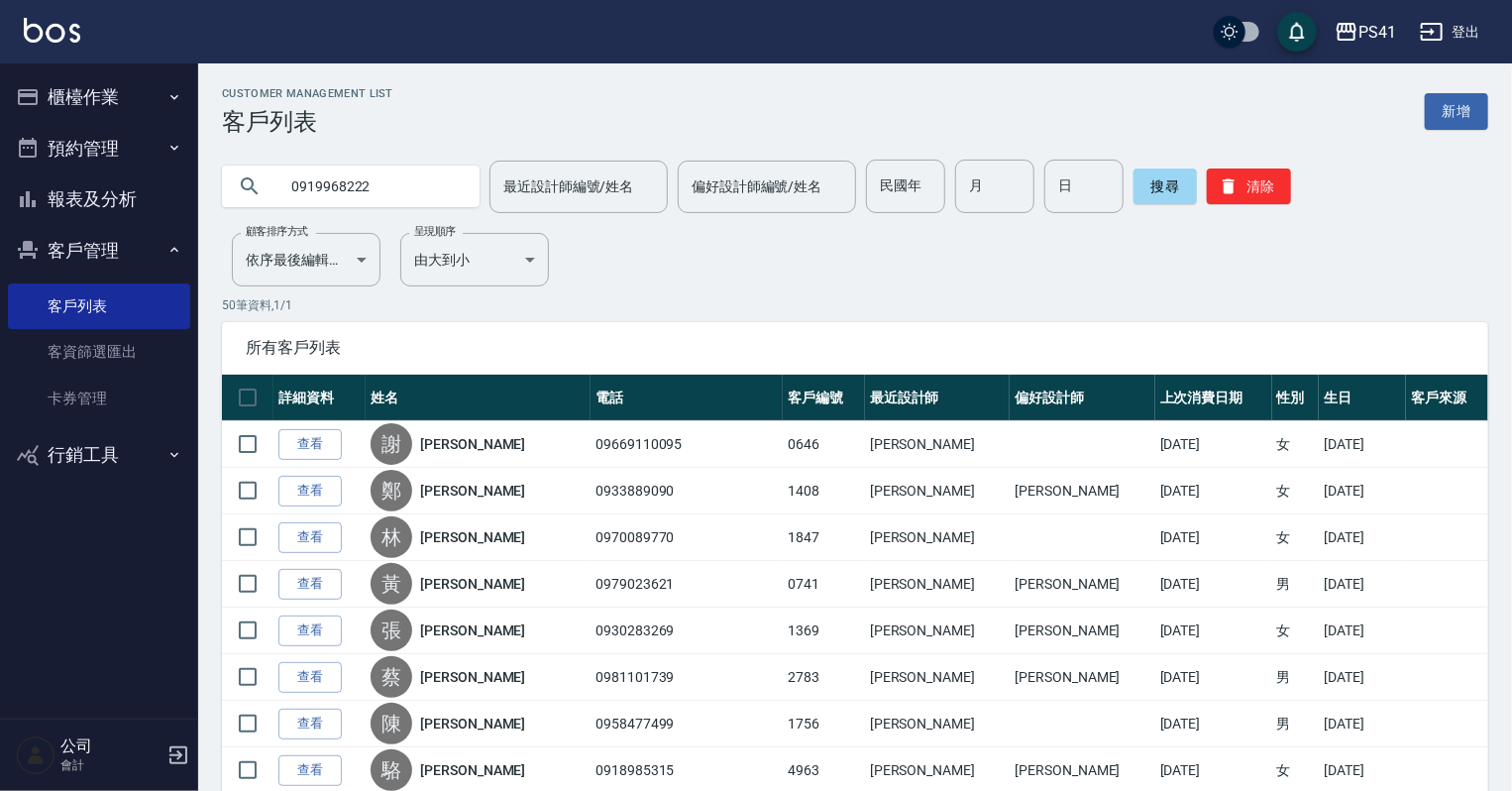 type on "0919968222" 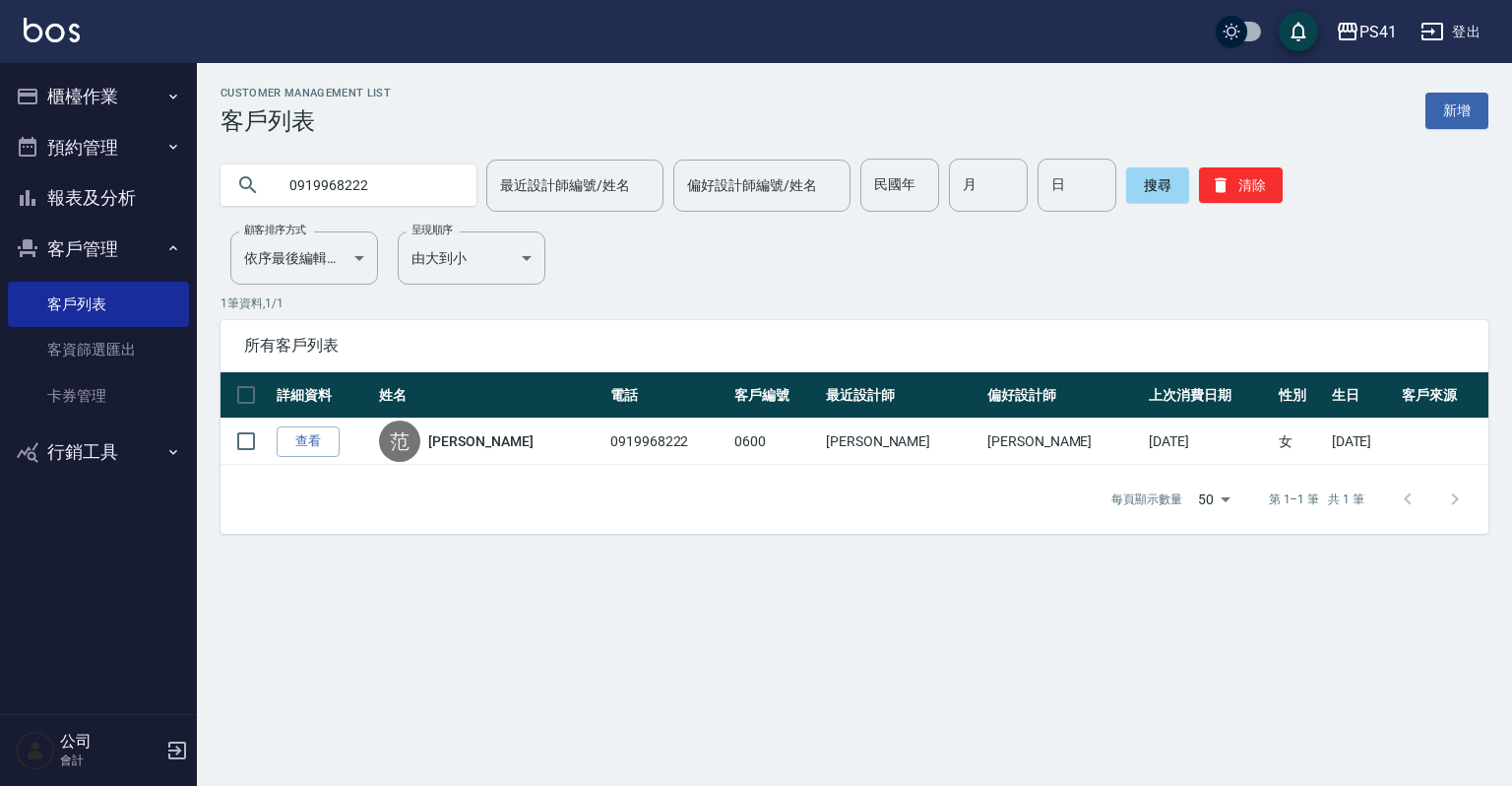 drag, startPoint x: 1049, startPoint y: 700, endPoint x: 1071, endPoint y: 713, distance: 25.553865 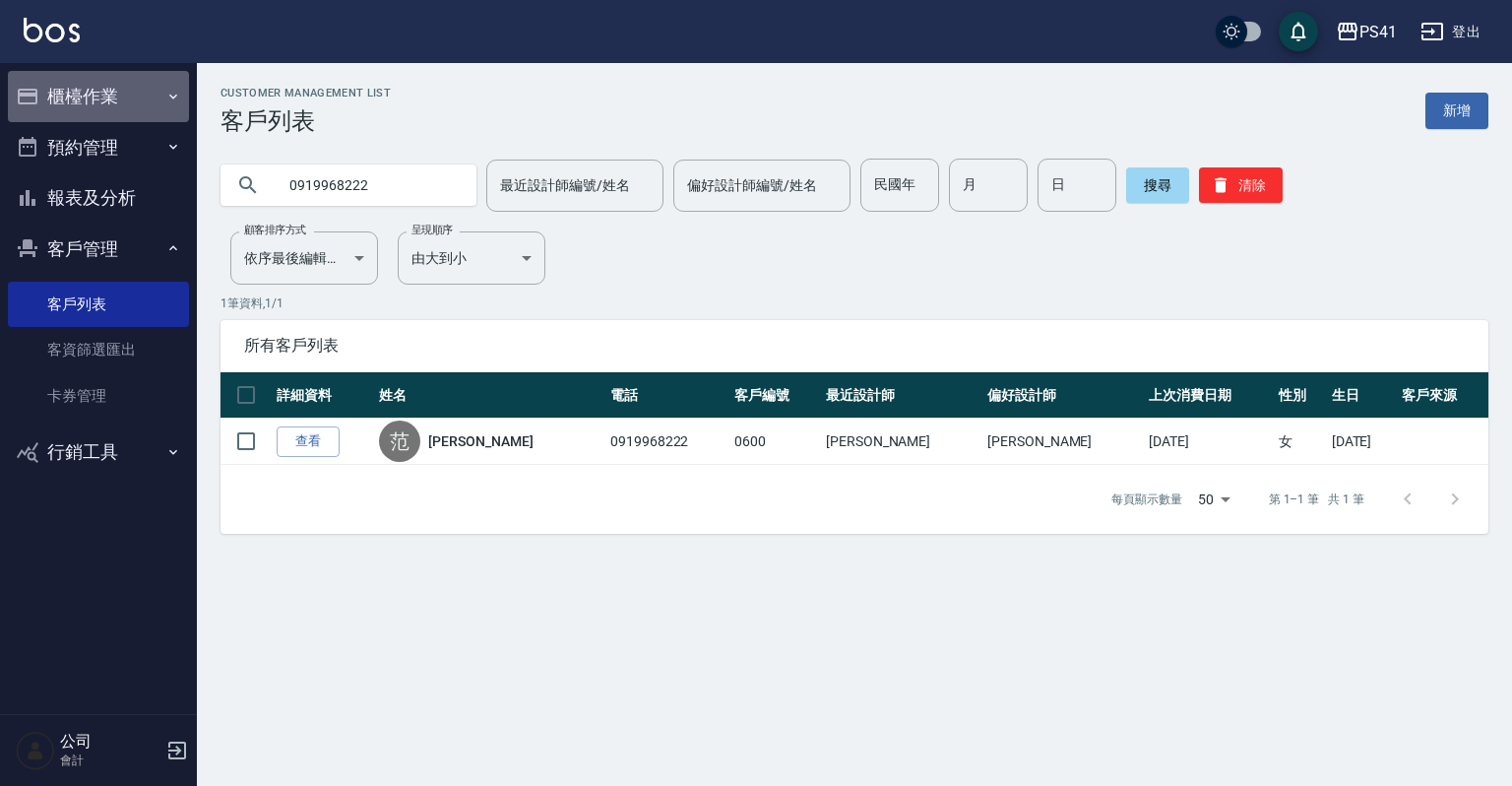 click 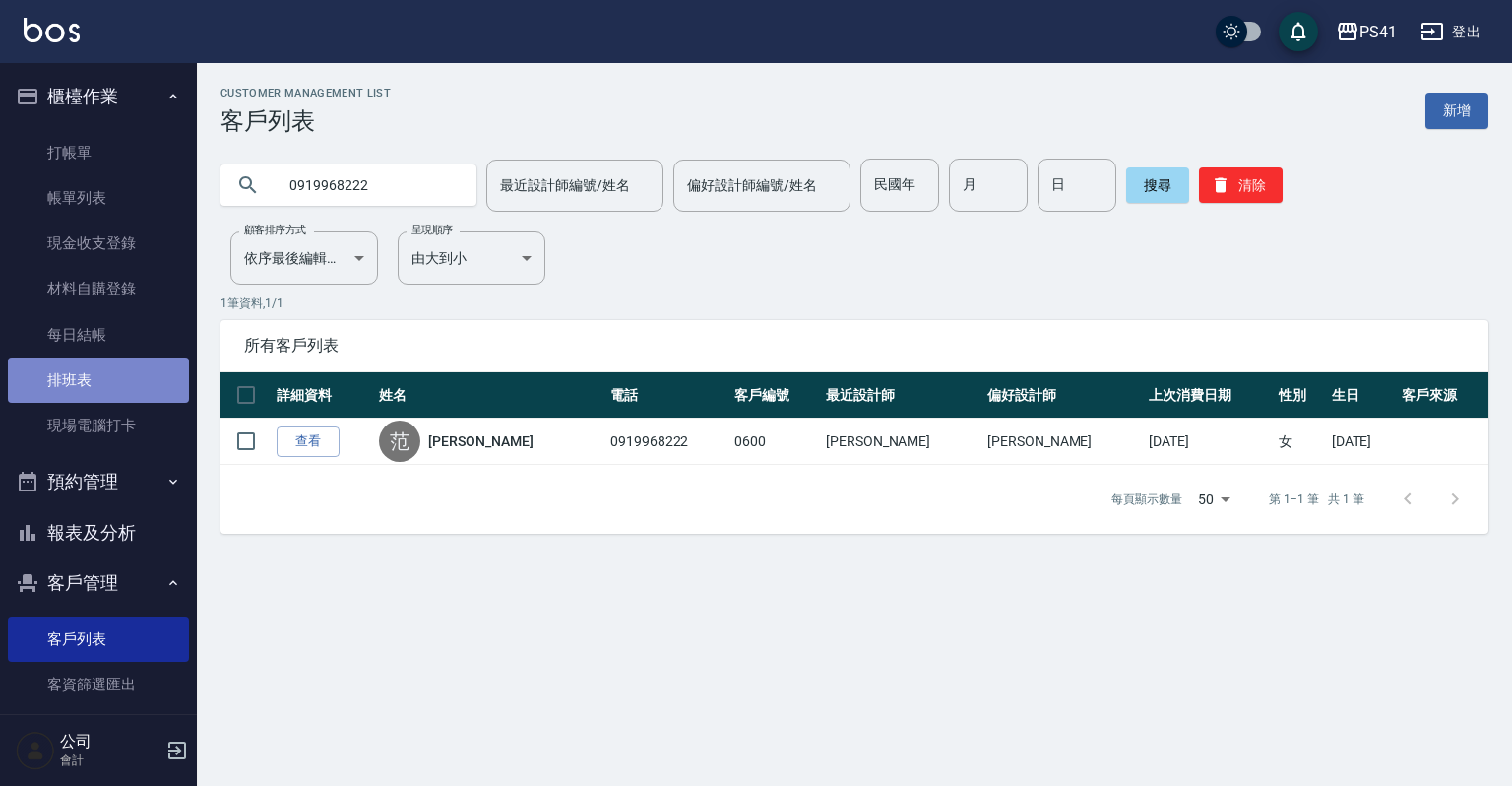 click on "排班表" at bounding box center [98, 380] 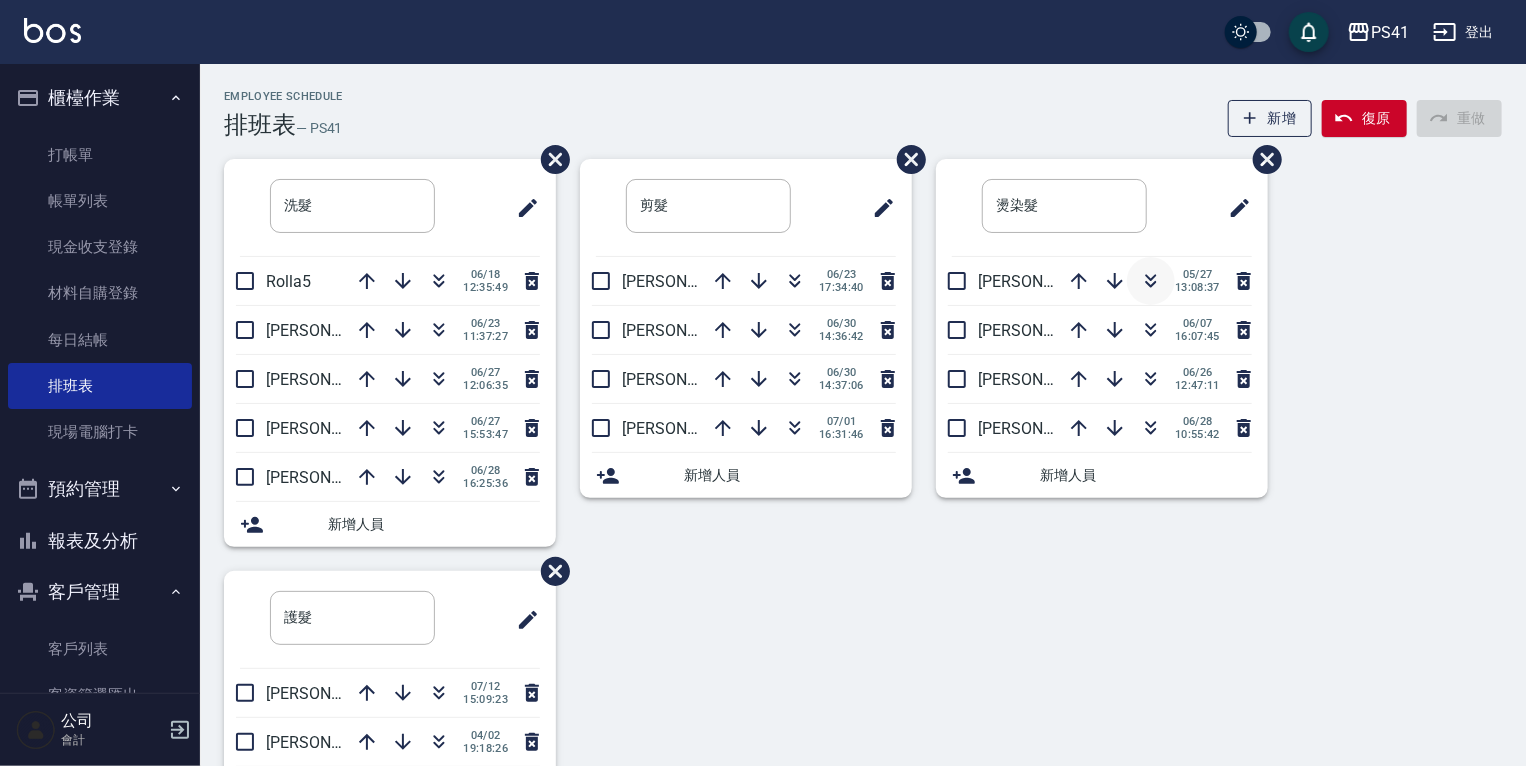 click 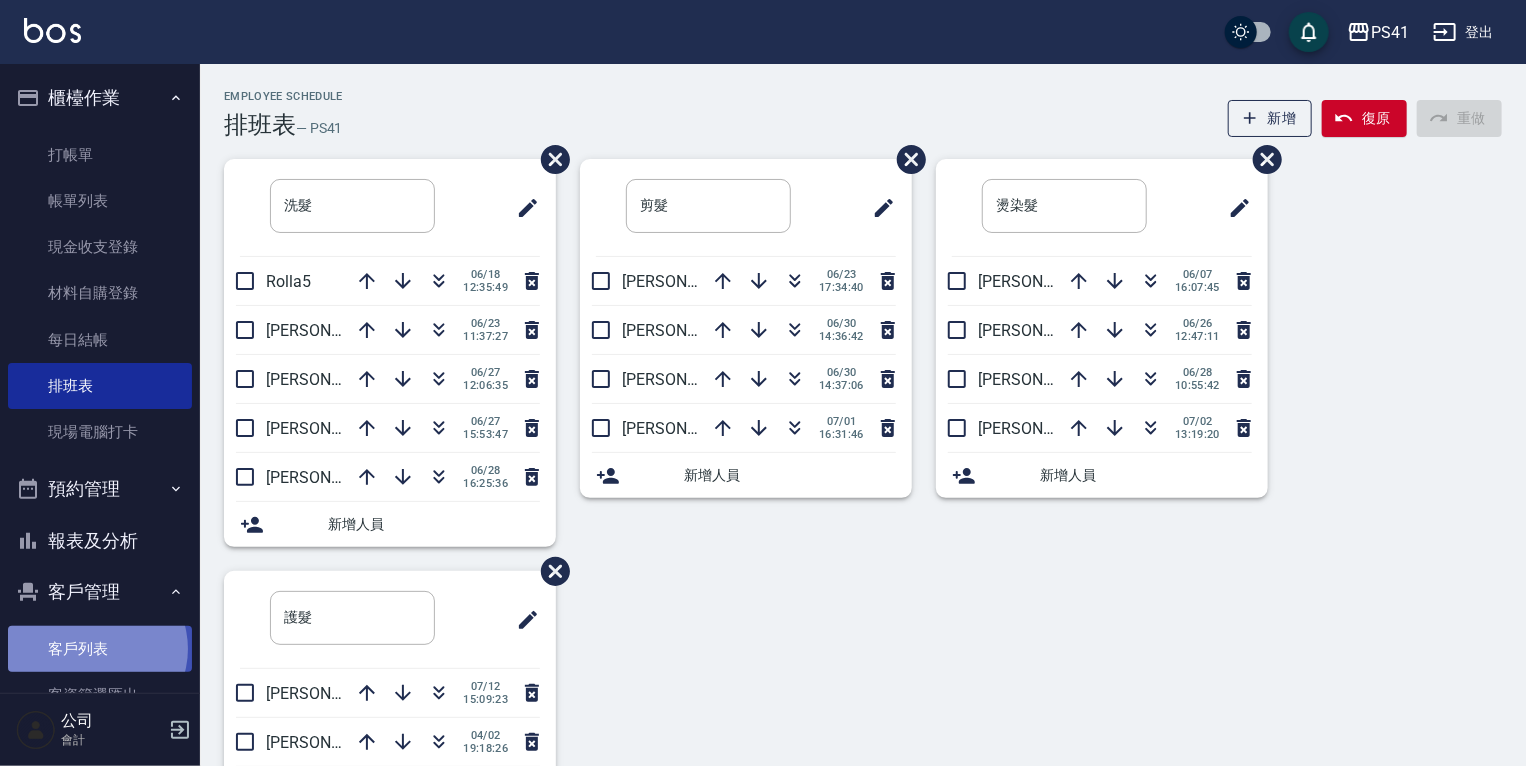 click on "客戶列表" at bounding box center (100, 649) 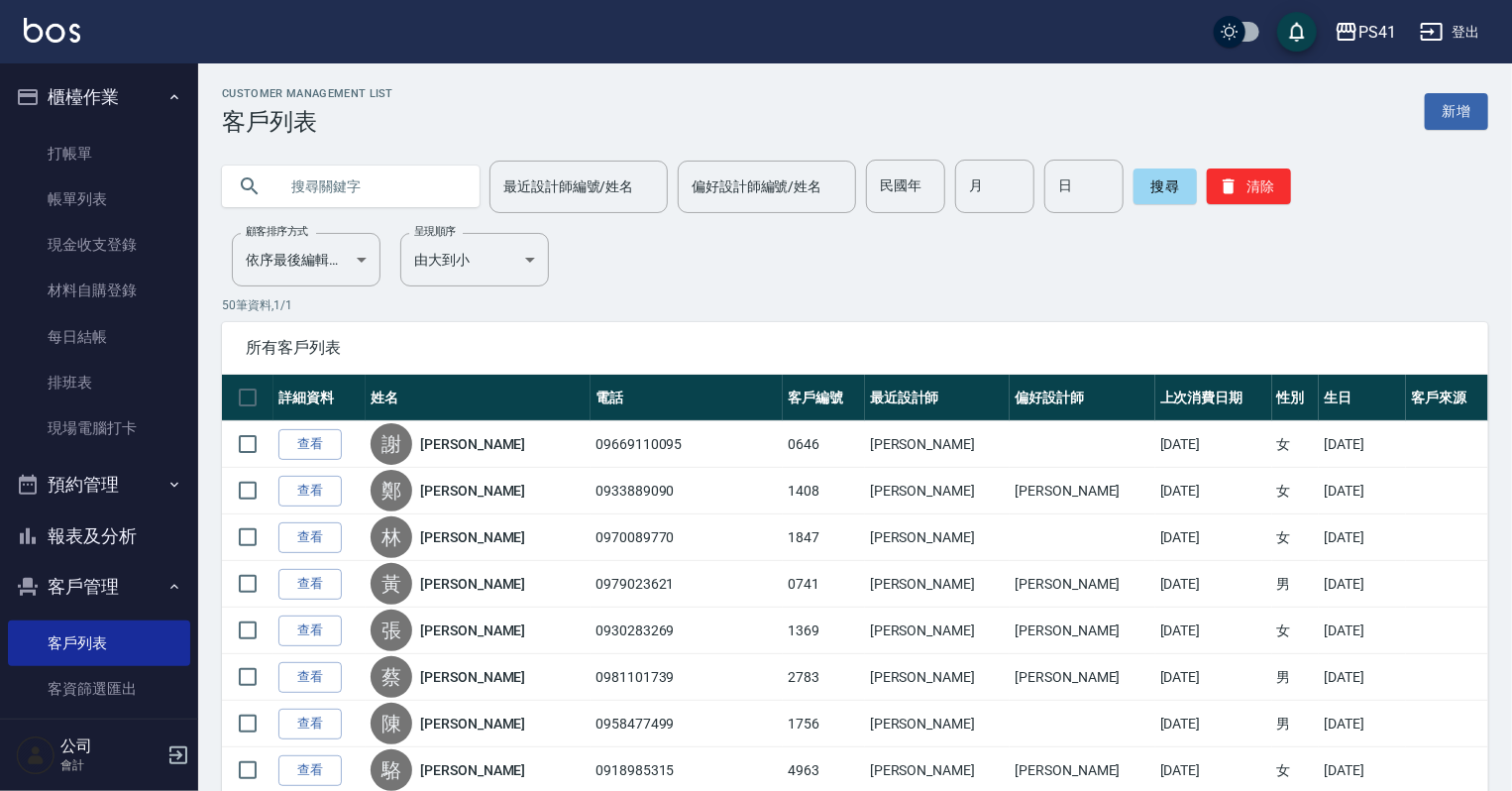 click at bounding box center [371, 186] 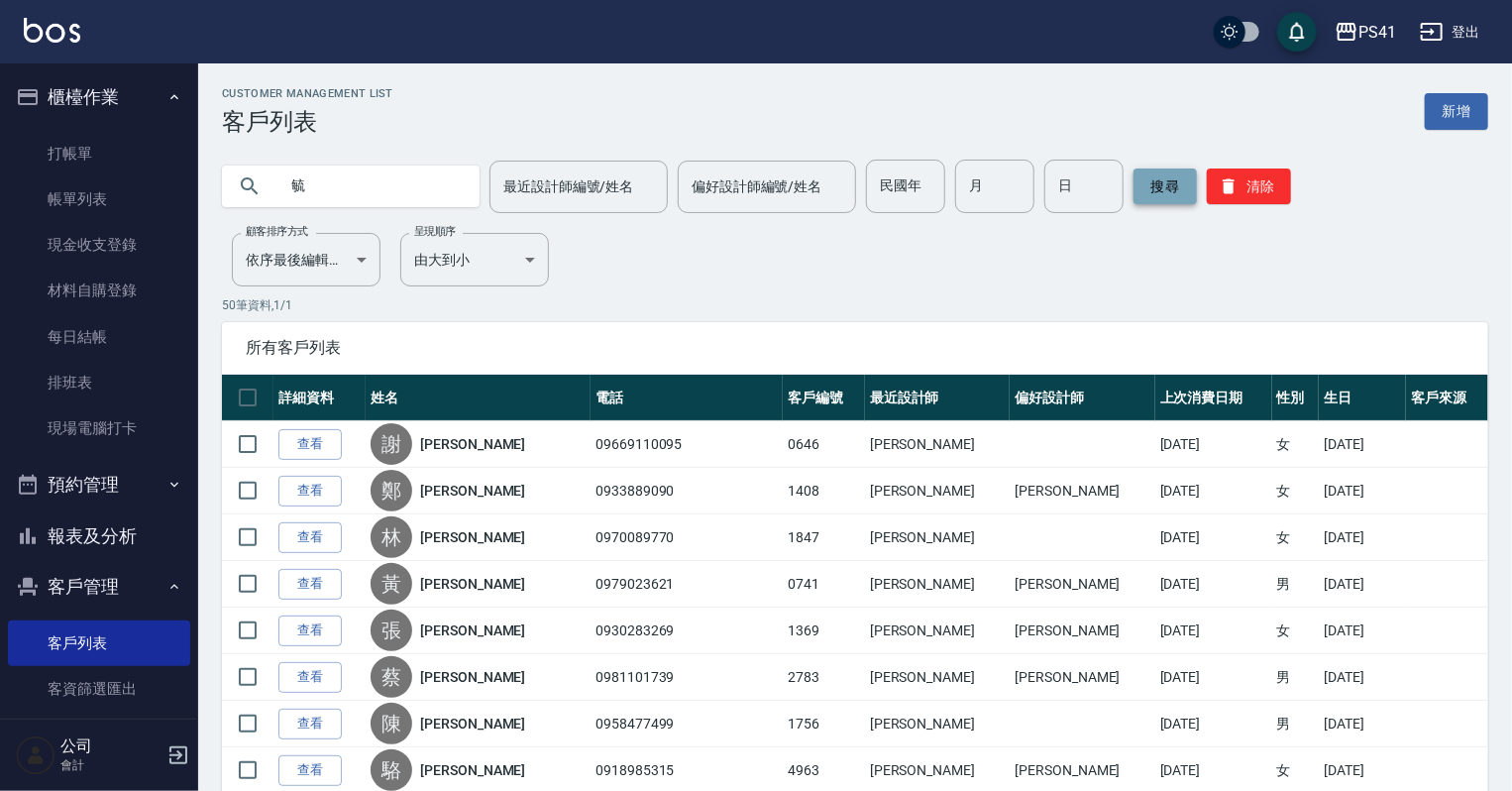 type on "毓" 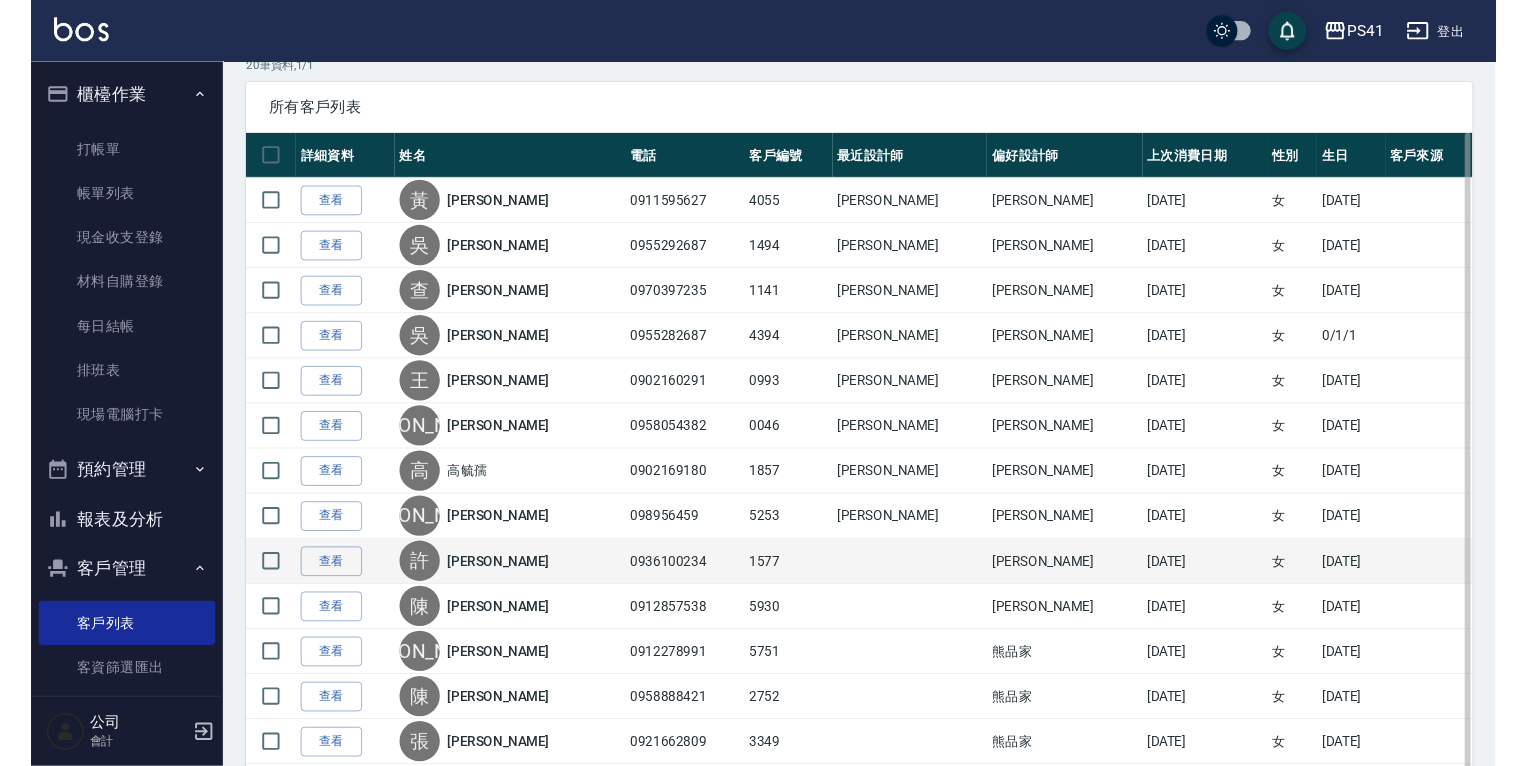 scroll, scrollTop: 0, scrollLeft: 0, axis: both 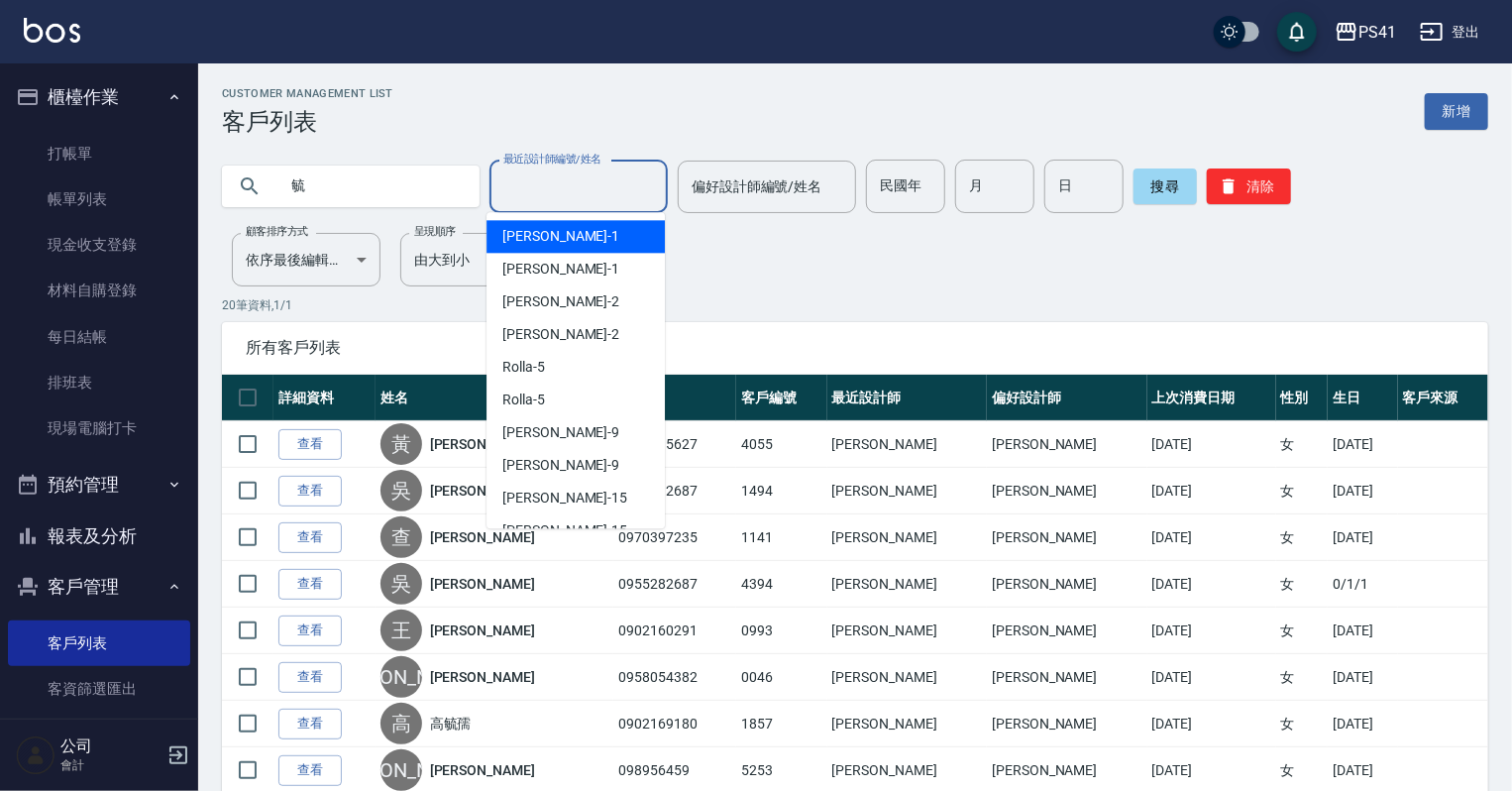click on "最近設計師編號/姓名" at bounding box center (579, 186) 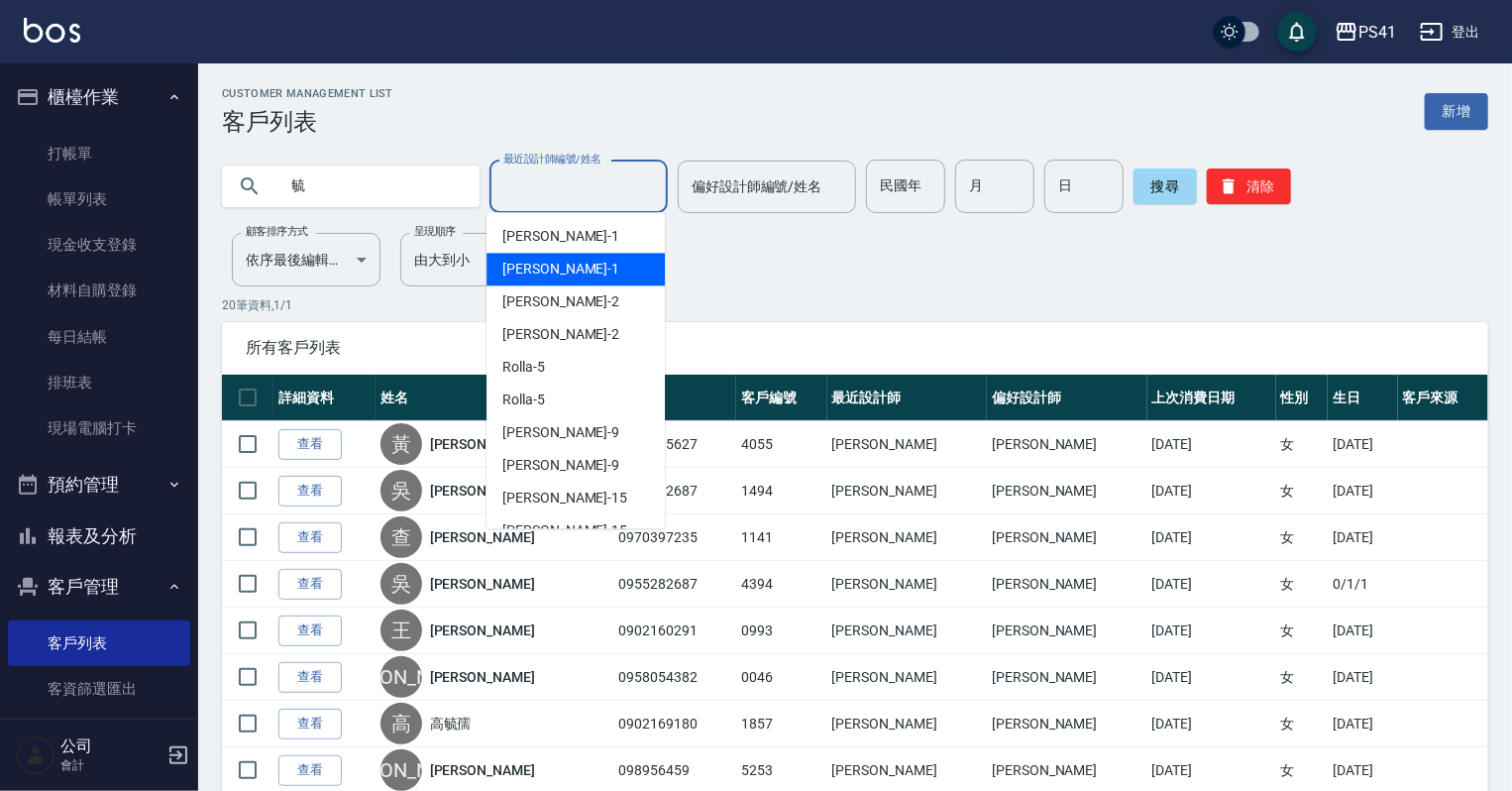click on "[PERSON_NAME]-1" at bounding box center [576, 269] 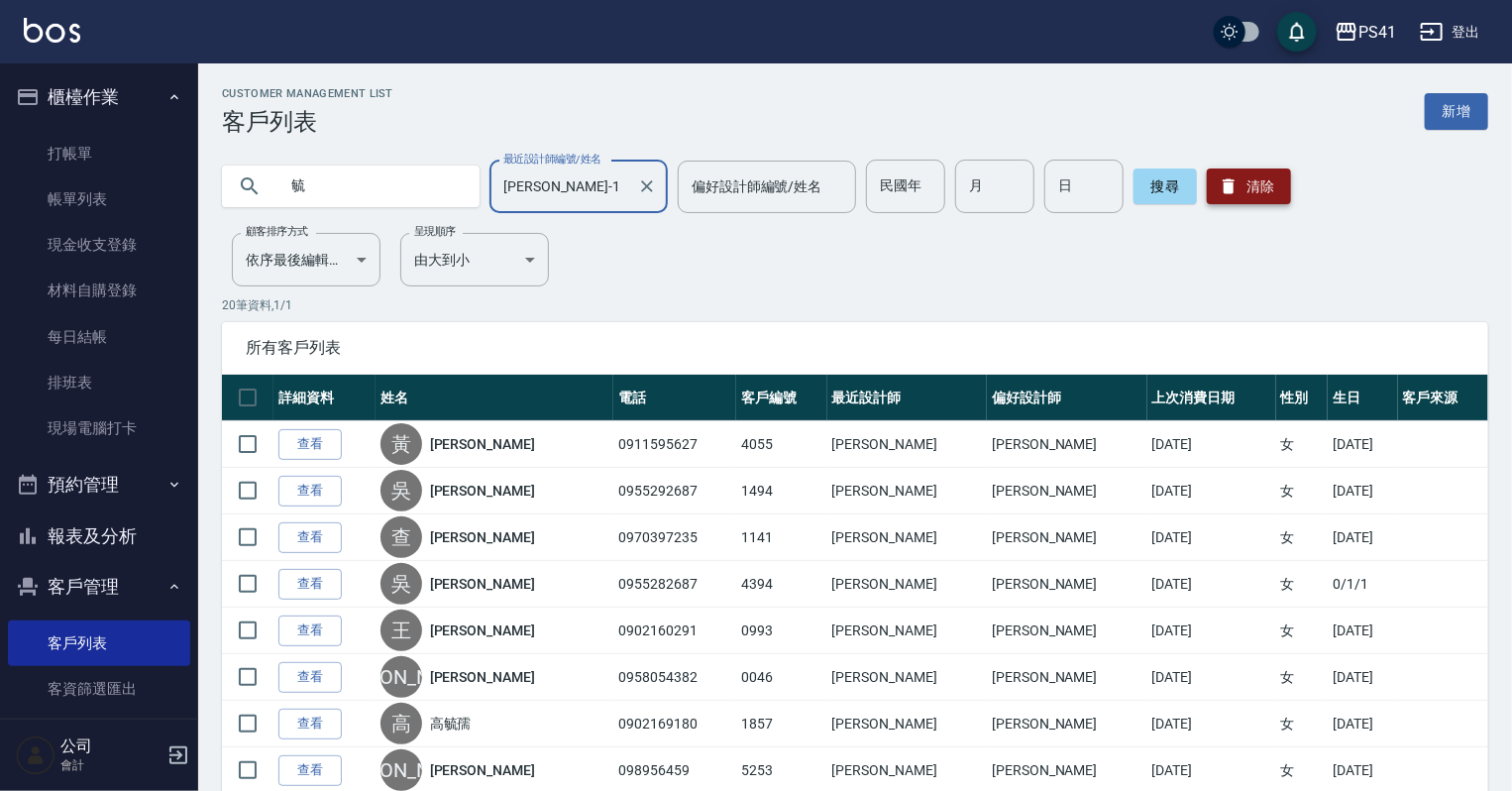 click 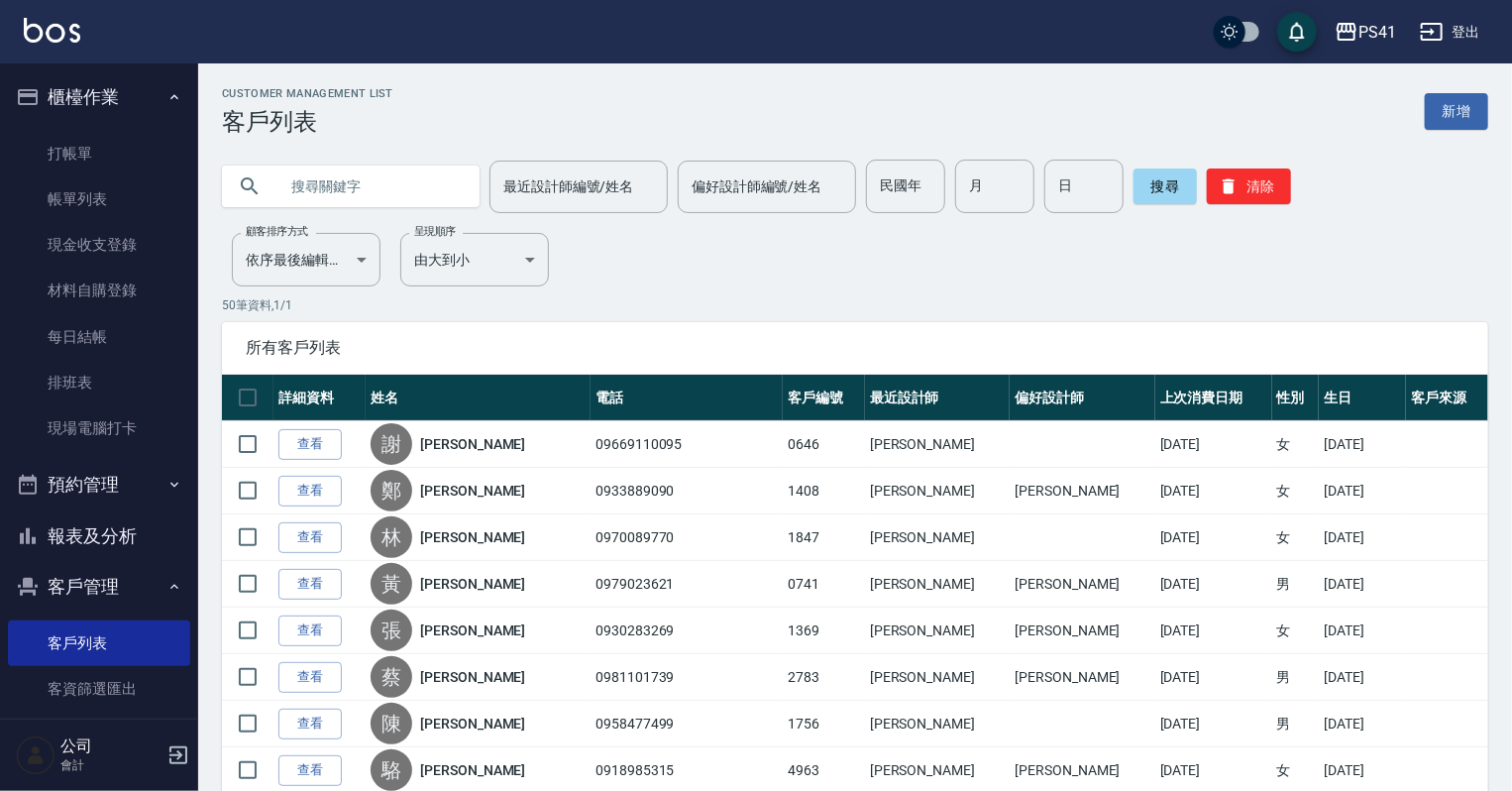 click on "報表及分析" at bounding box center (99, 536) 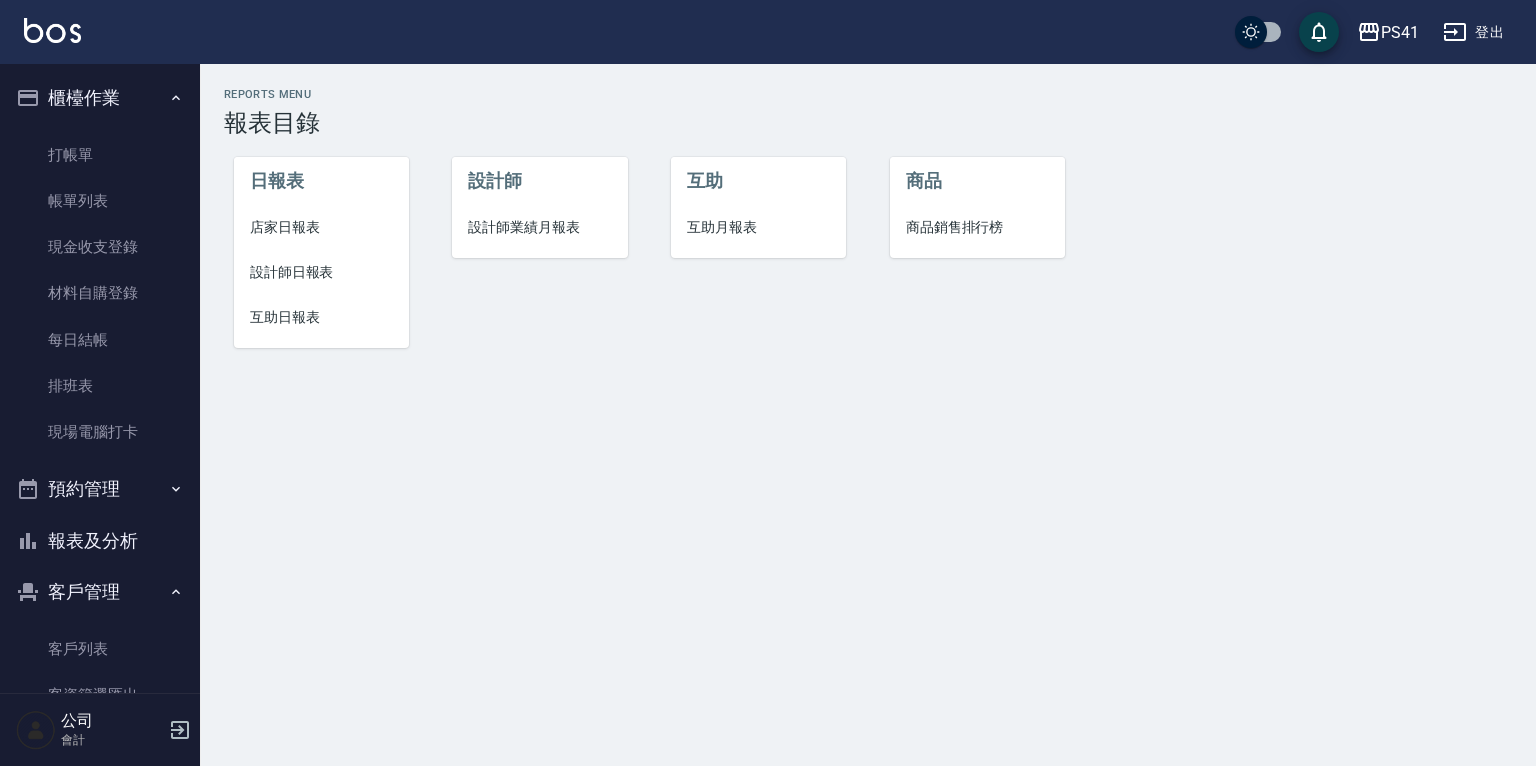 click on "店家日報表" at bounding box center (321, 227) 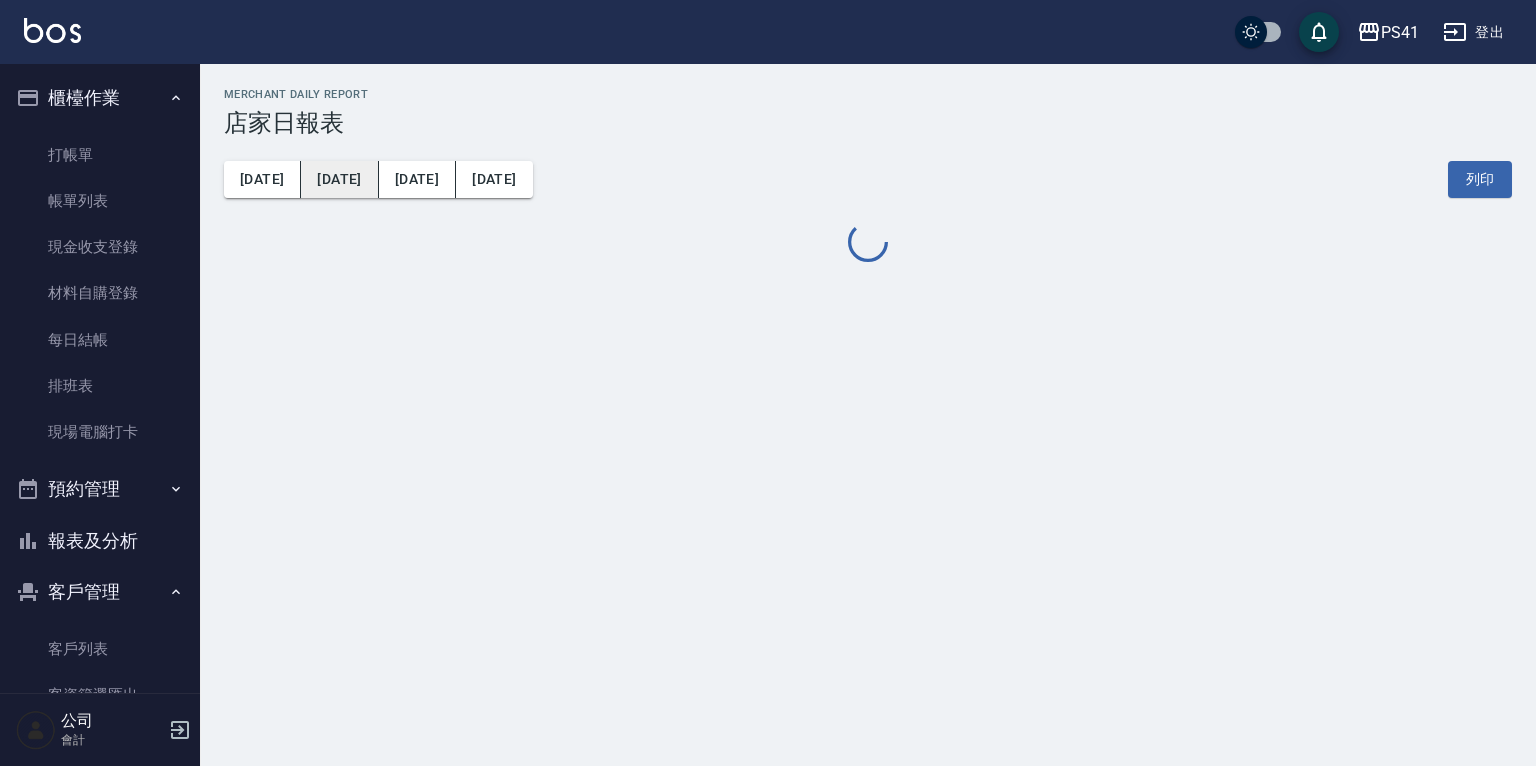 click on "[DATE]" at bounding box center [339, 179] 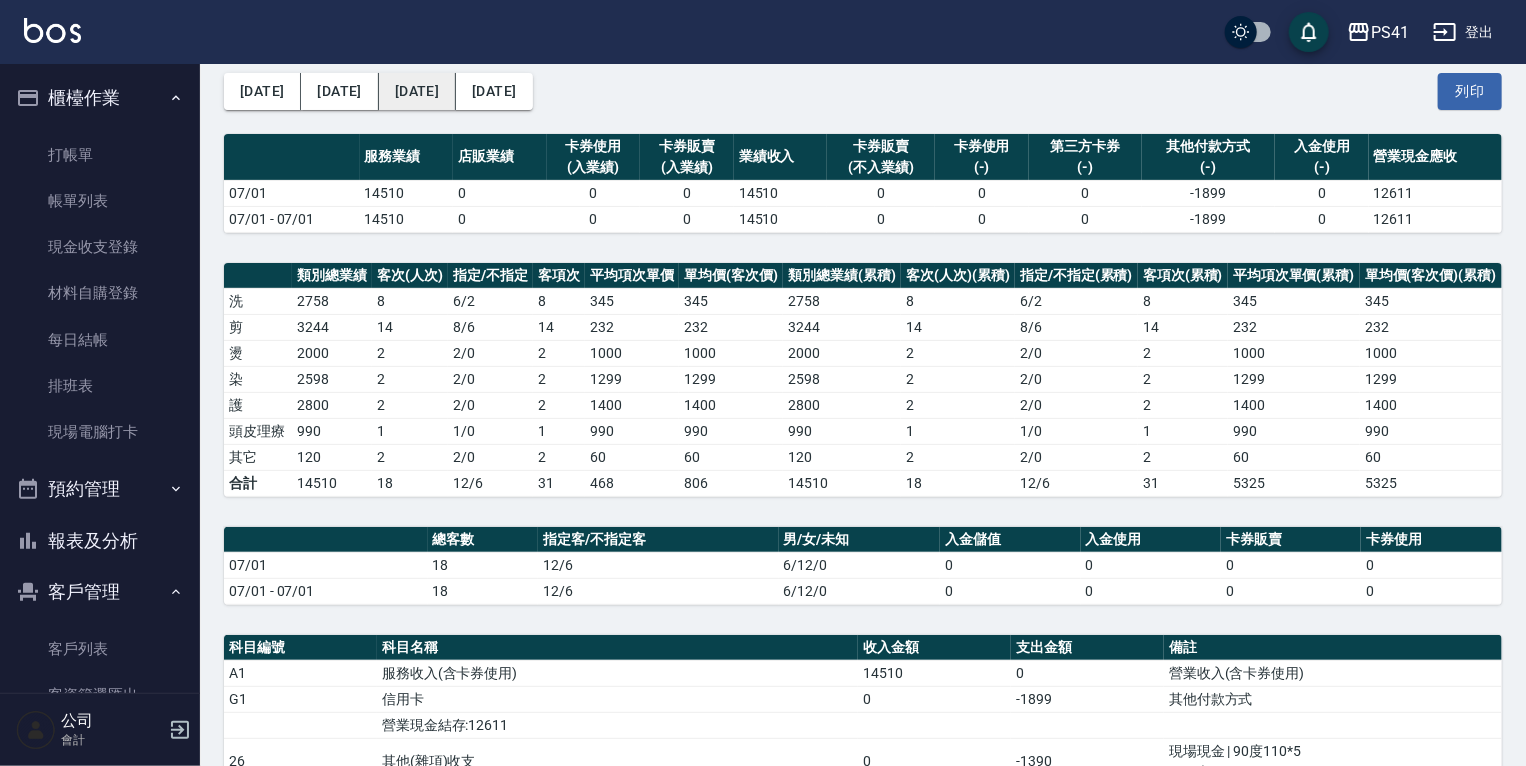 scroll, scrollTop: 0, scrollLeft: 0, axis: both 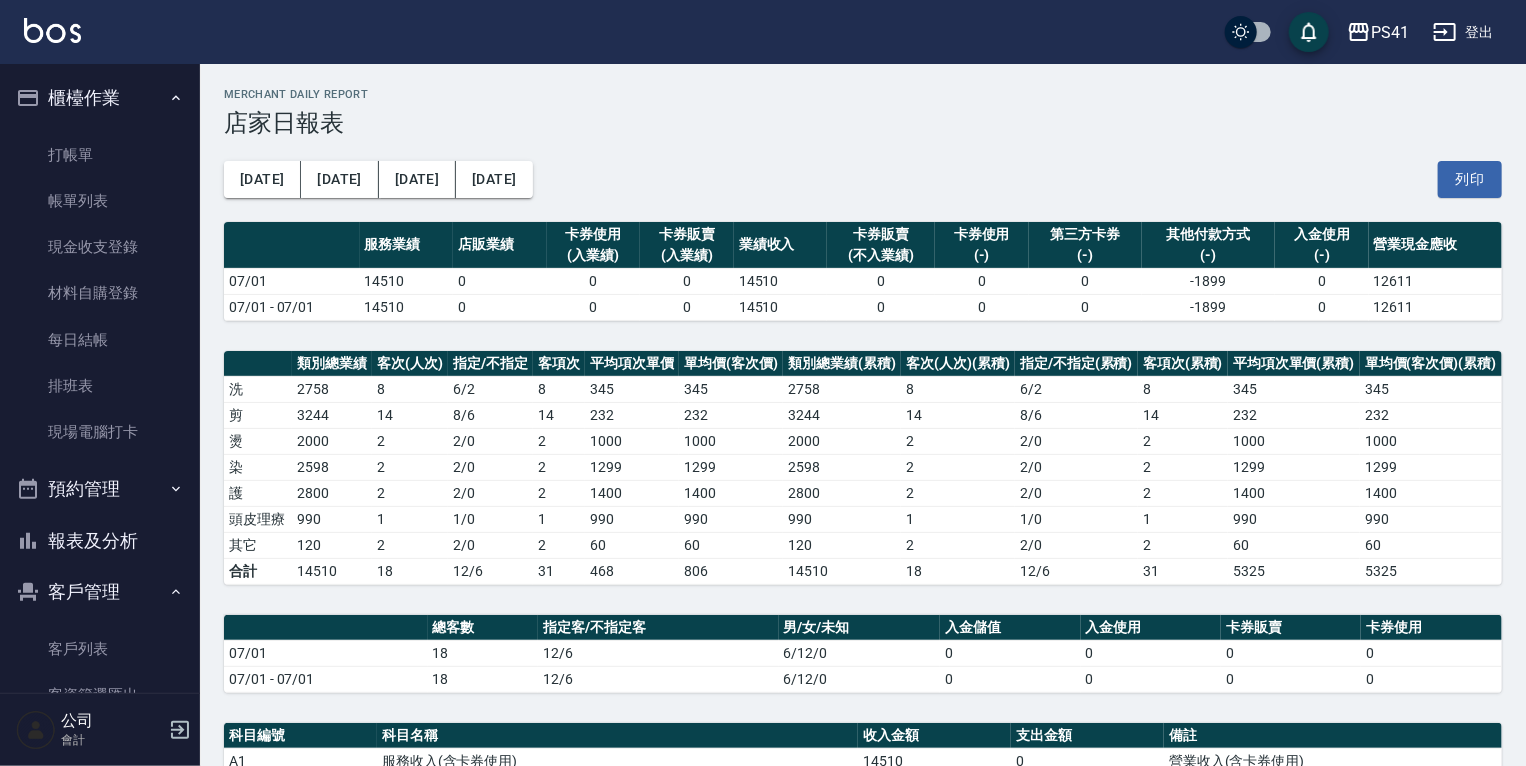 click on "報表及分析" at bounding box center [100, 541] 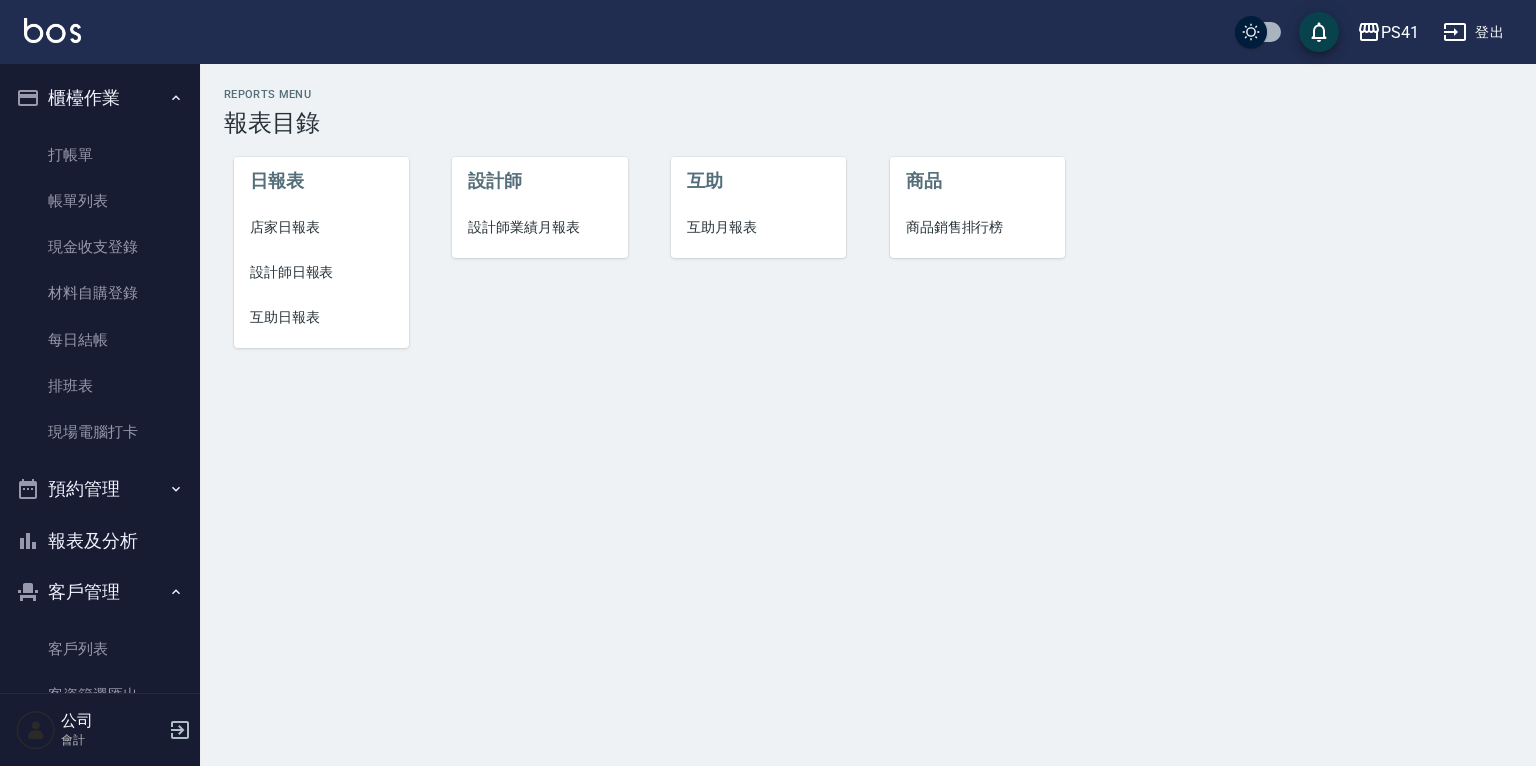 click on "設計師日報表" at bounding box center (321, 272) 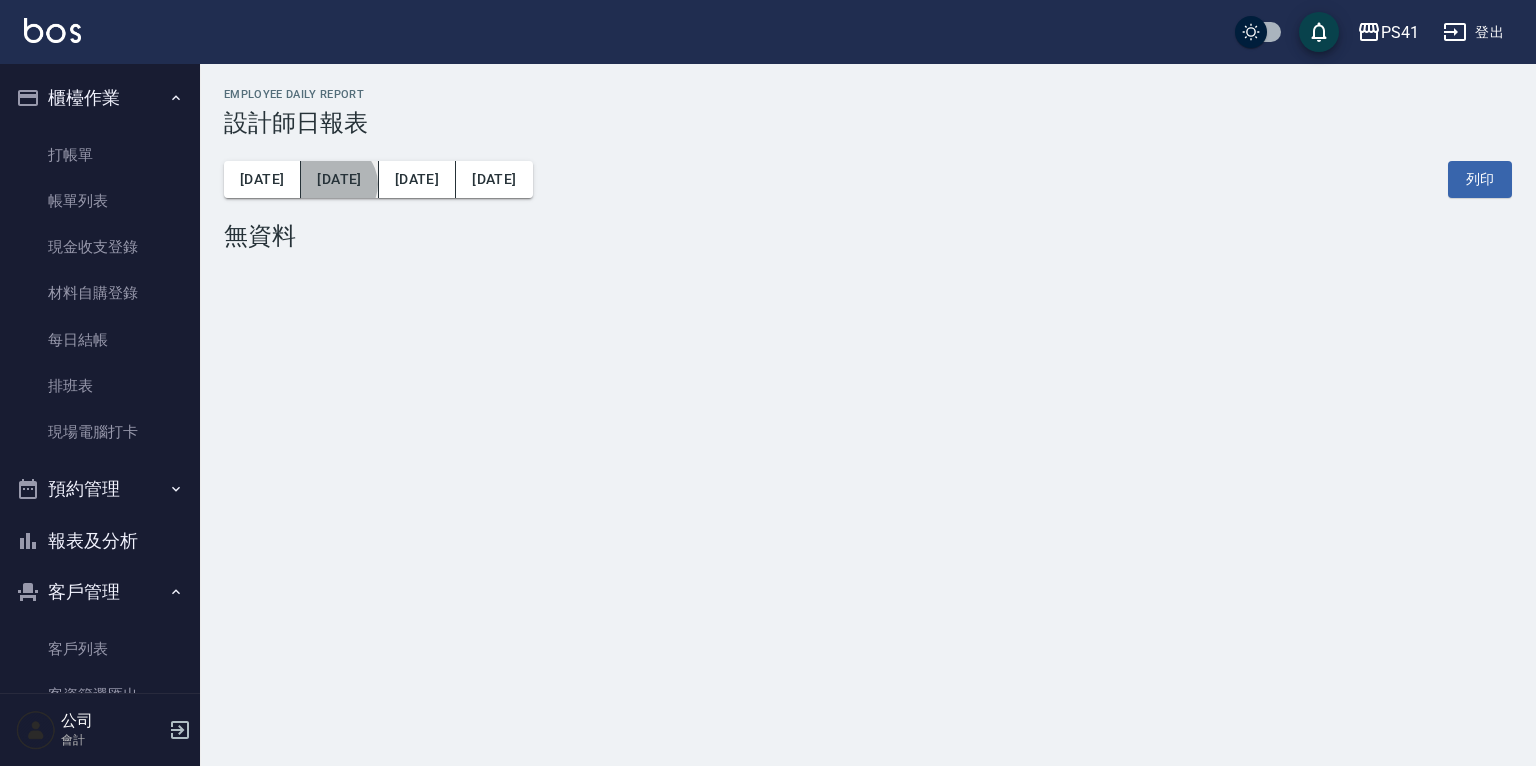 click on "[DATE]" at bounding box center (339, 179) 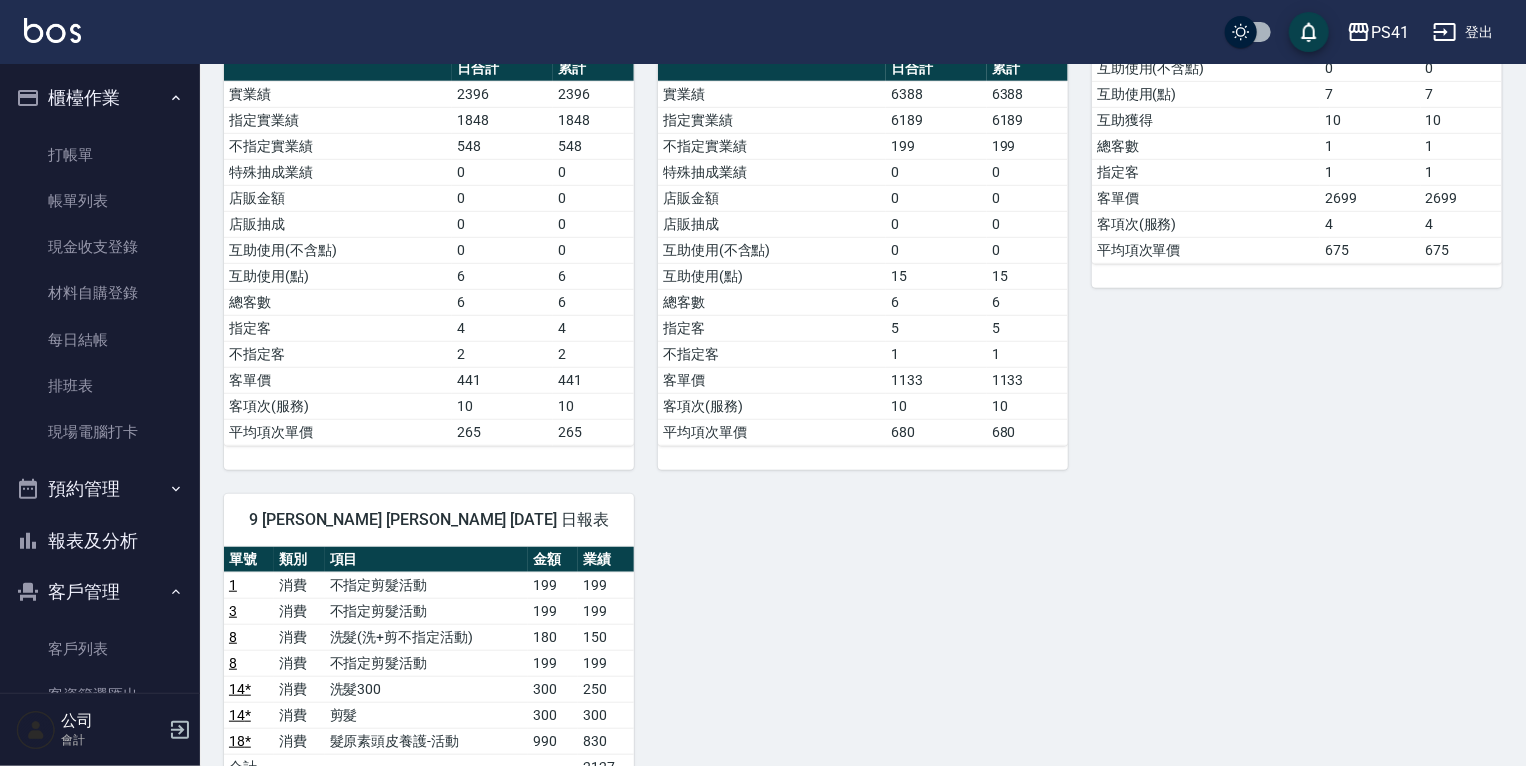 scroll, scrollTop: 720, scrollLeft: 0, axis: vertical 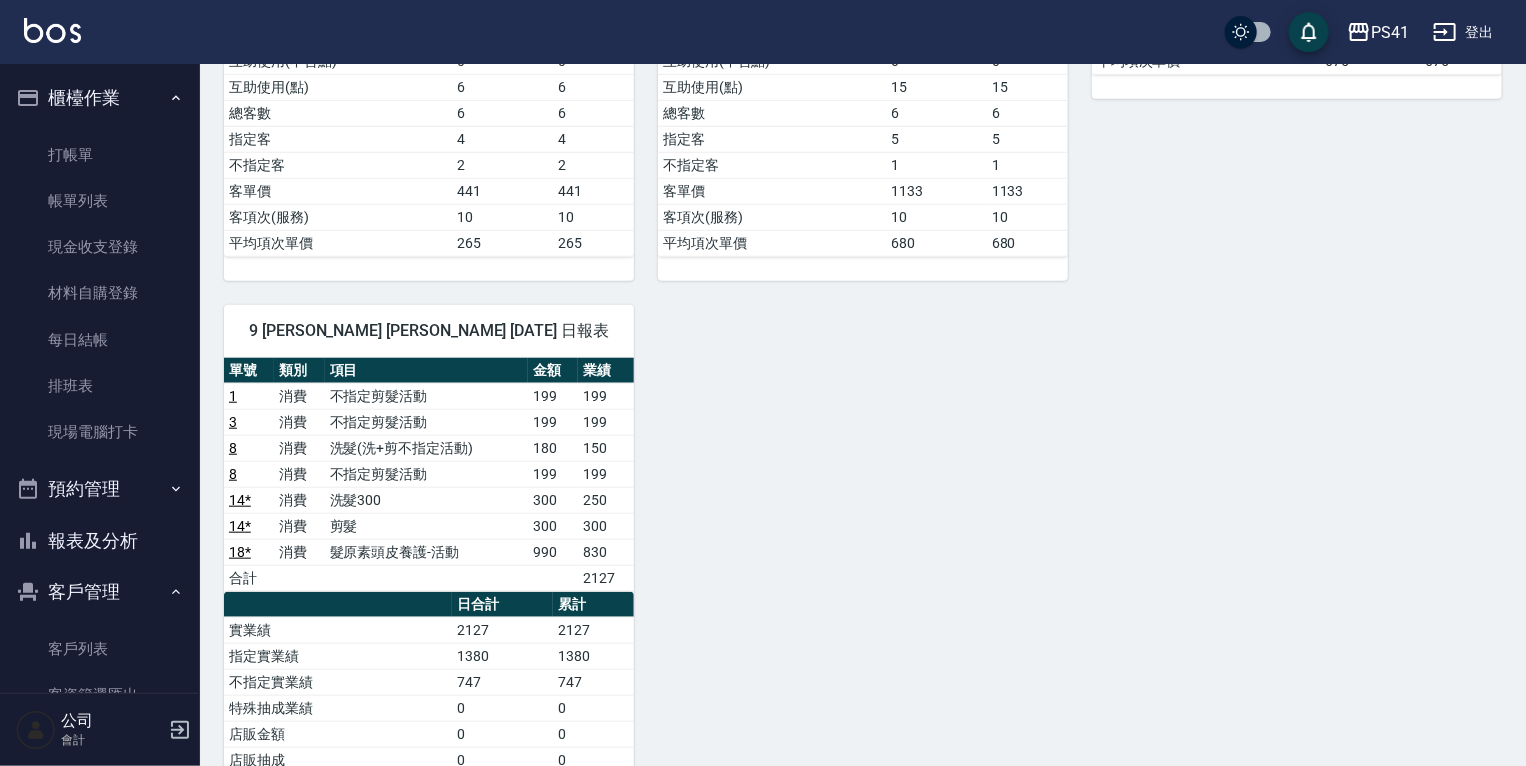 click on "報表及分析" at bounding box center [100, 541] 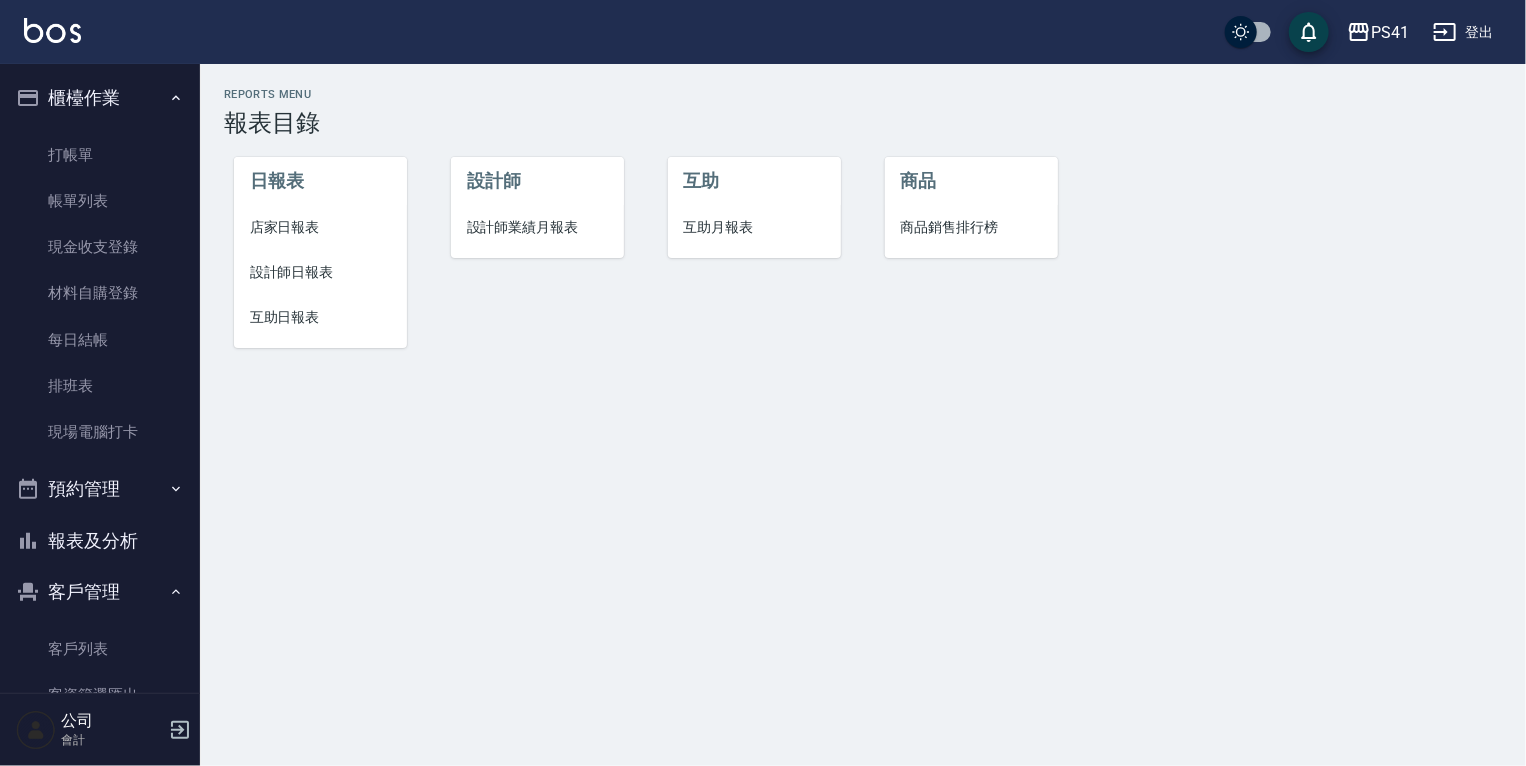 scroll, scrollTop: 0, scrollLeft: 0, axis: both 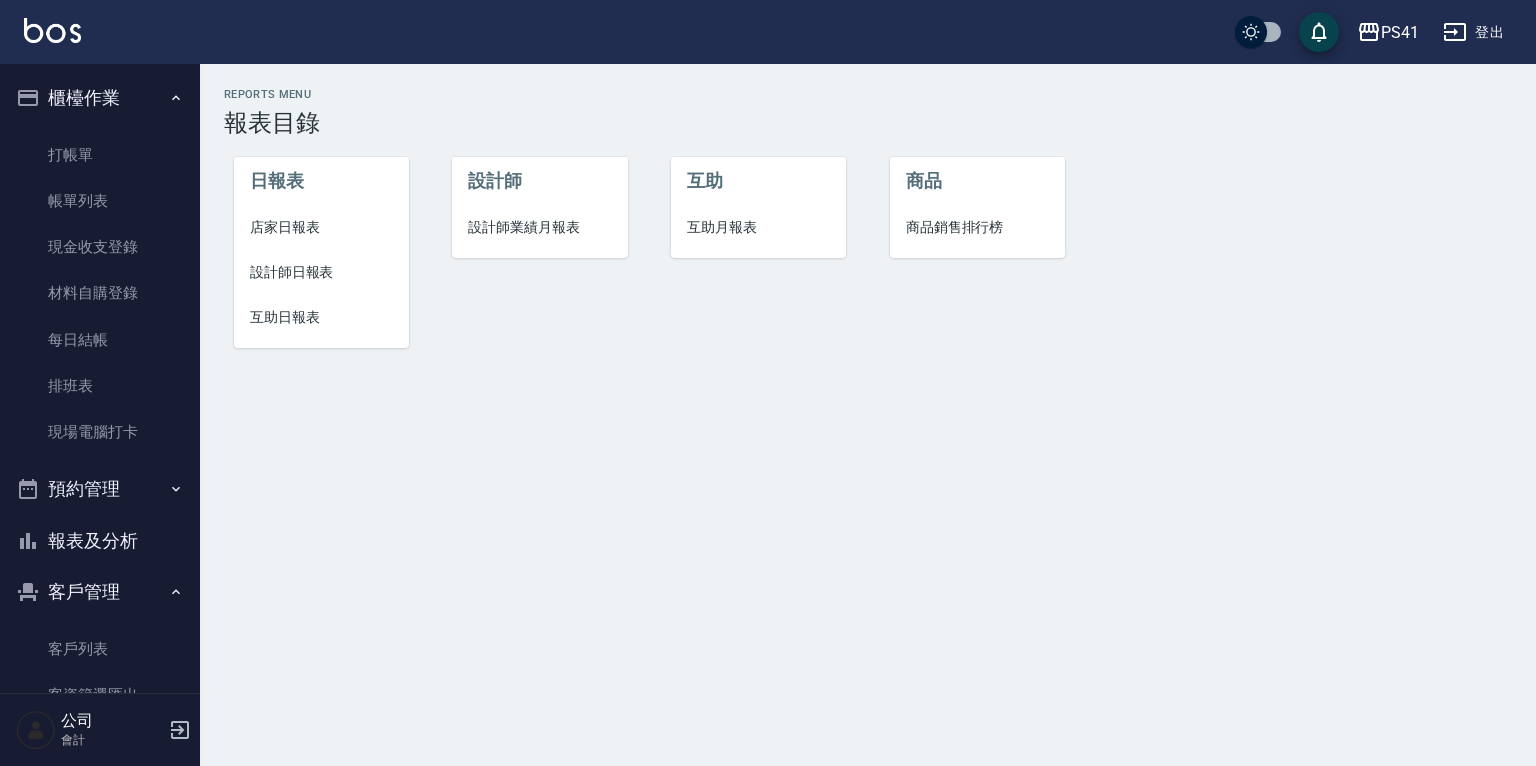 click on "設計師業績月報表" at bounding box center (539, 227) 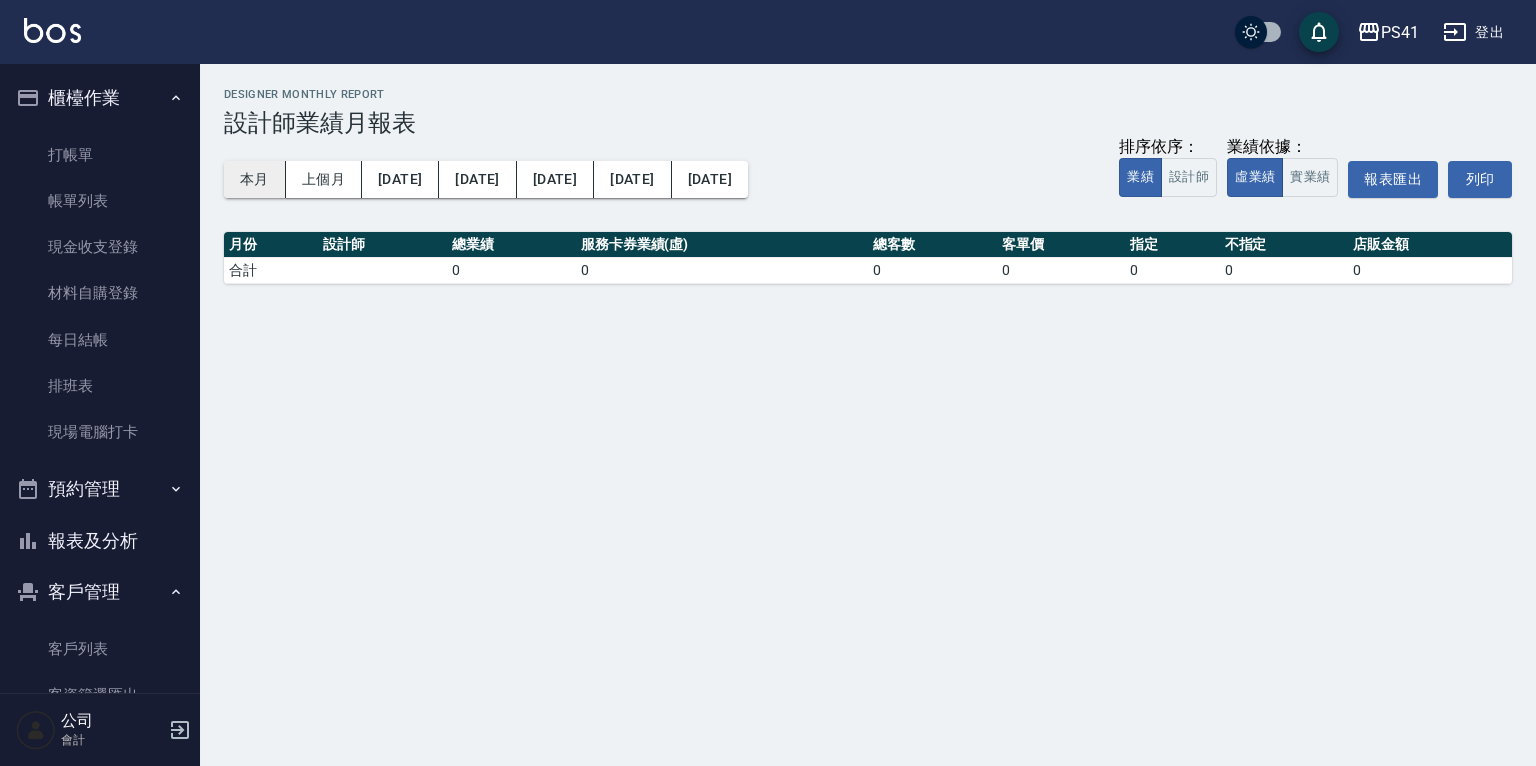 click on "本月" at bounding box center [255, 179] 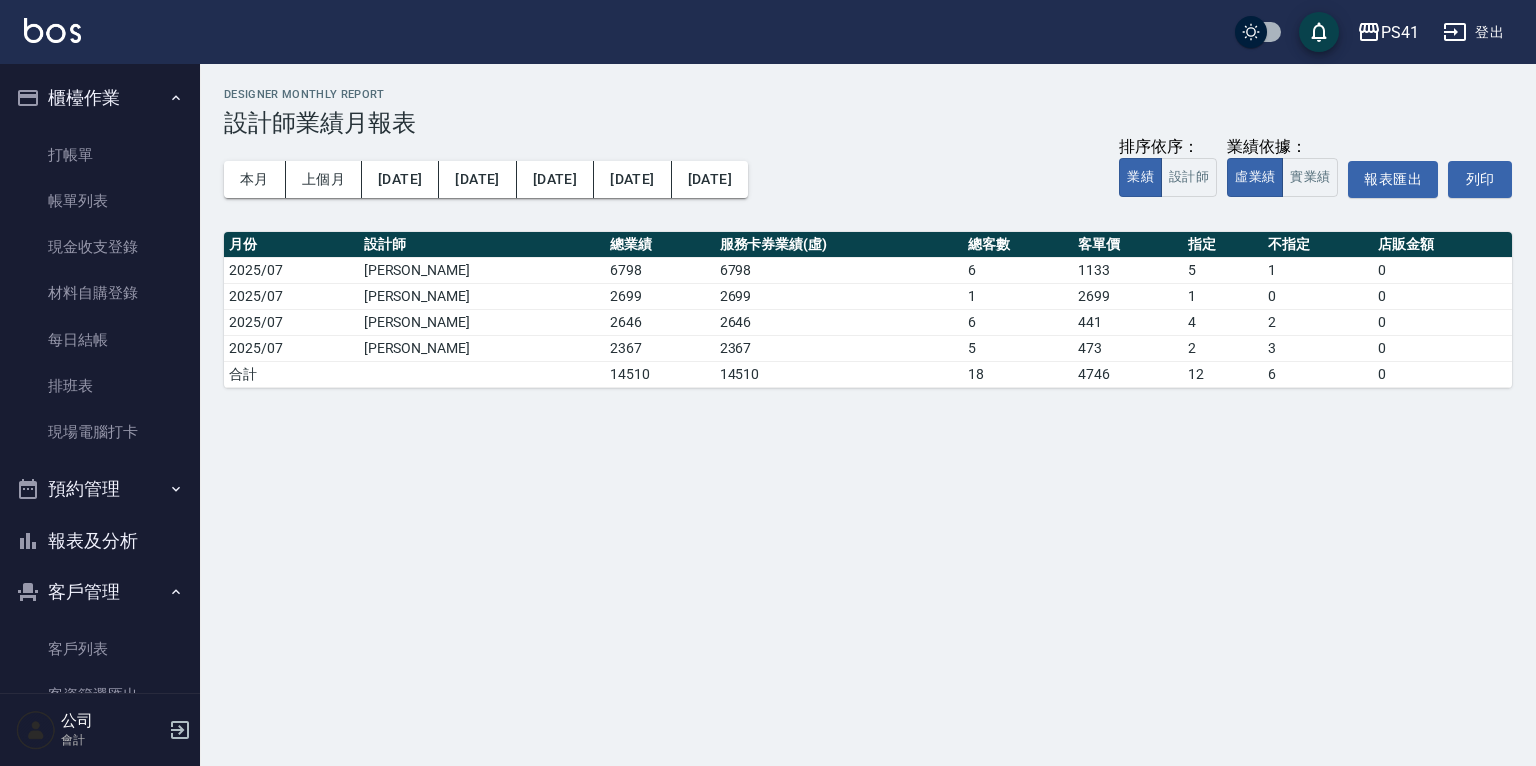 click on "客戶列表 客資篩選匯出 卡券管理" at bounding box center (100, 294) 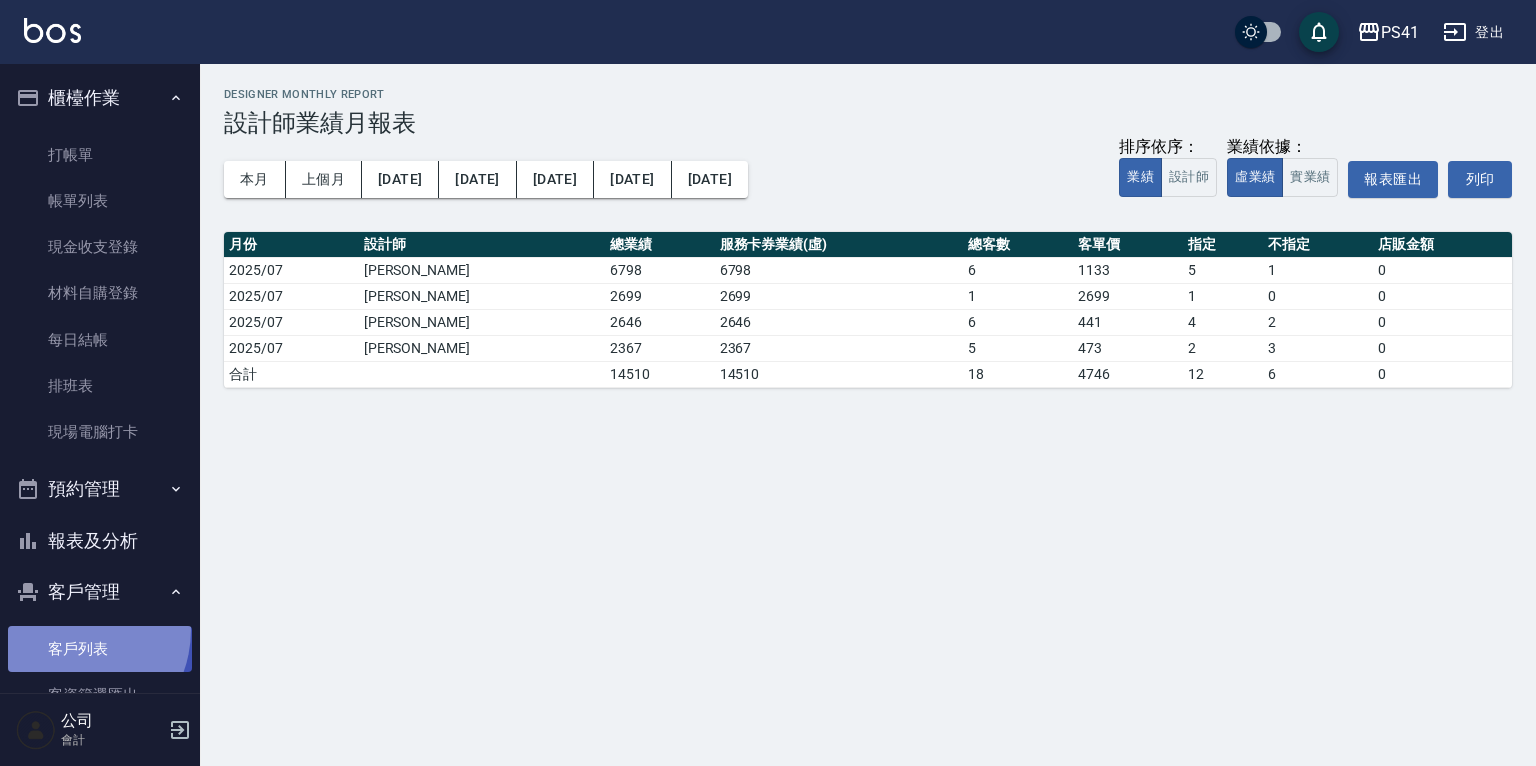 click on "客戶列表" at bounding box center [100, 649] 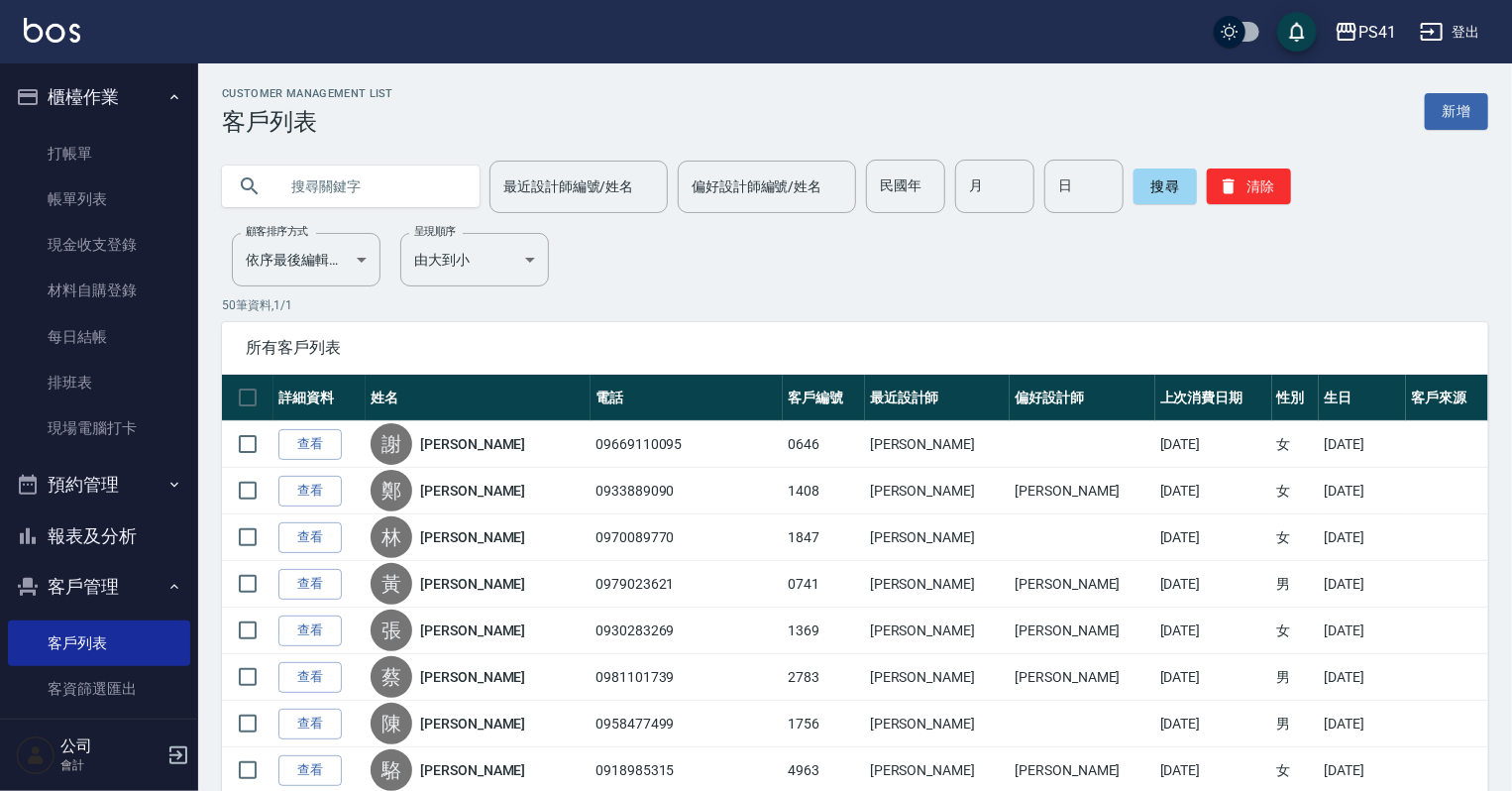 click on "報表及分析" at bounding box center [99, 536] 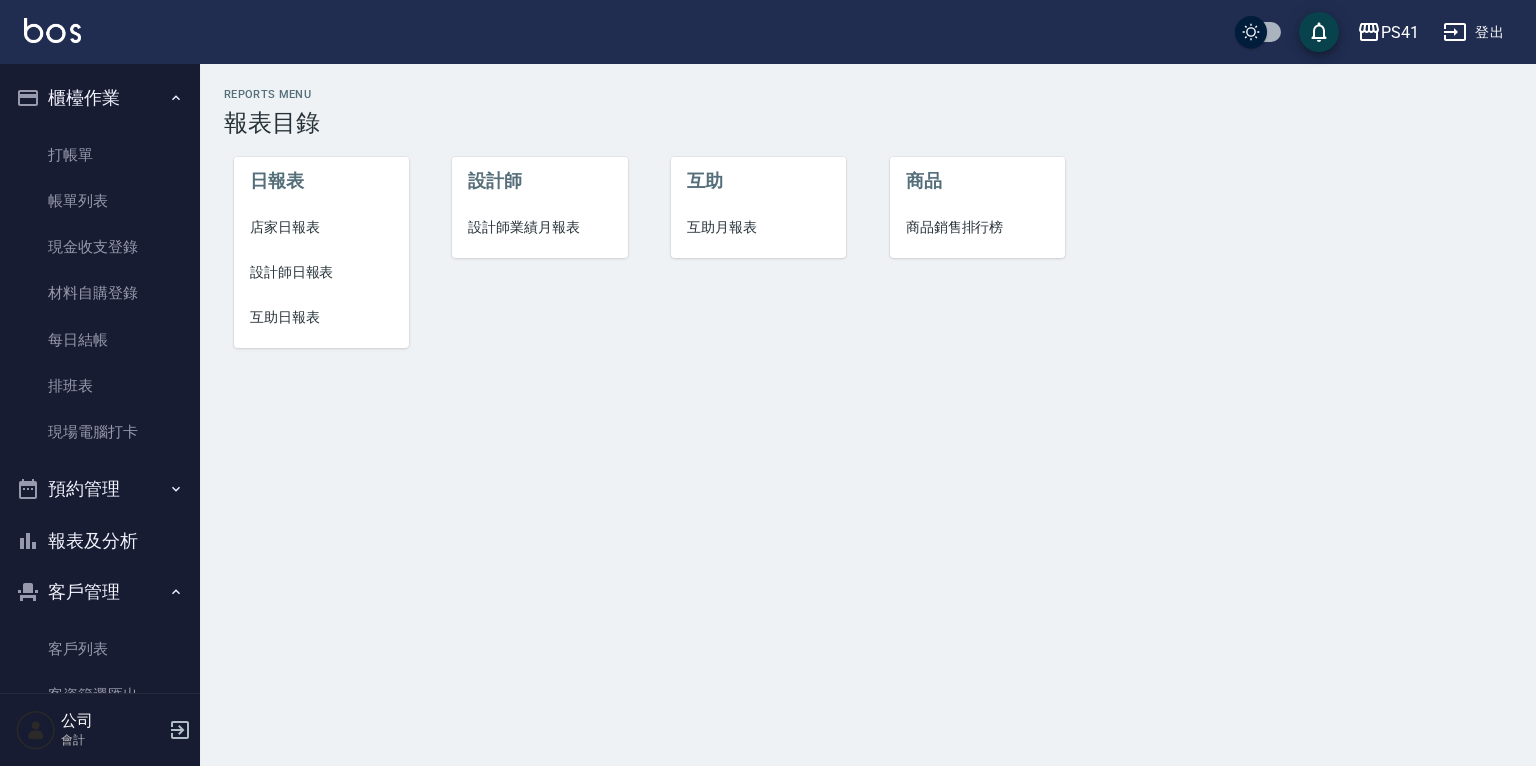 click on "互助日報表" at bounding box center (321, 317) 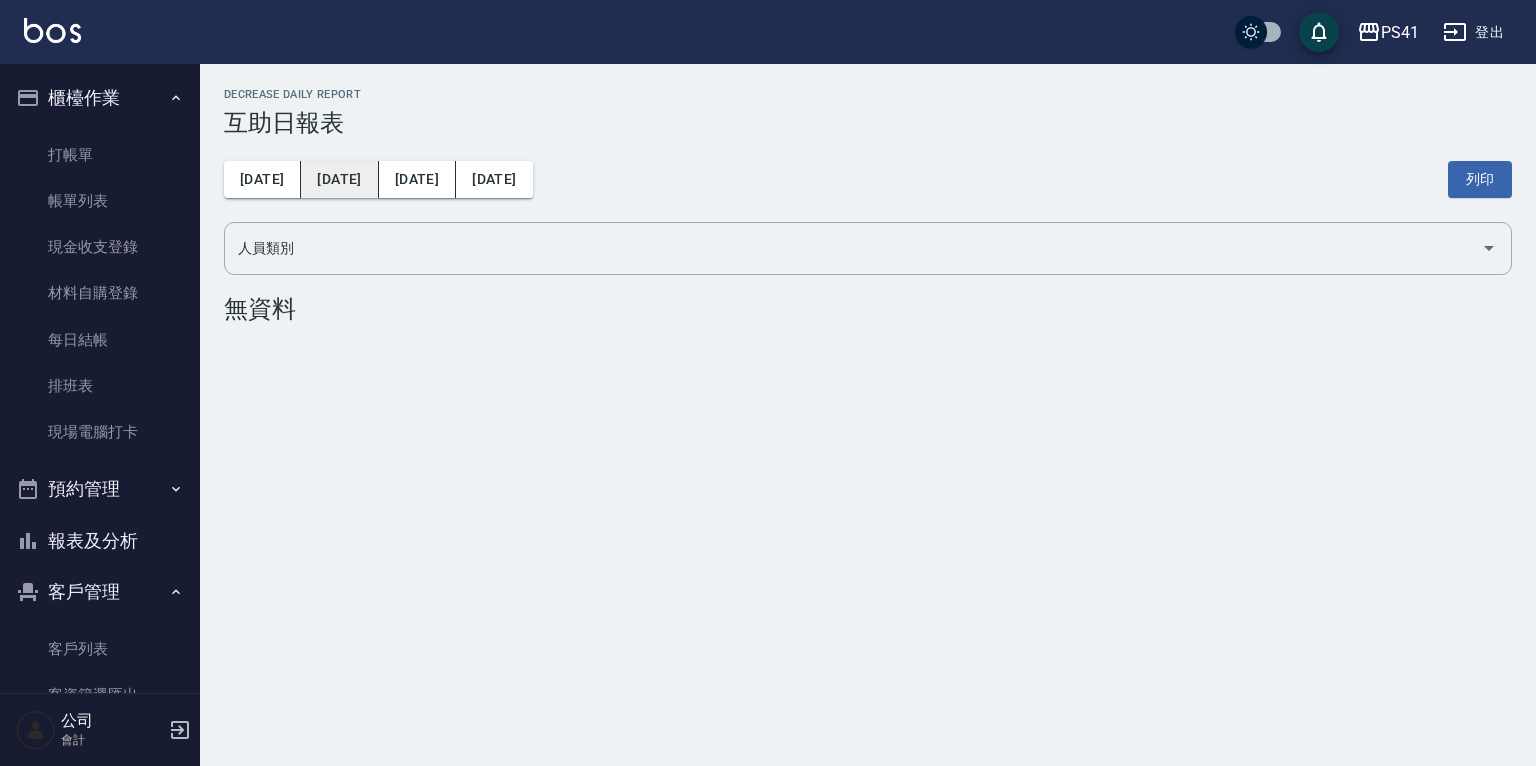 click on "[DATE]" at bounding box center [339, 179] 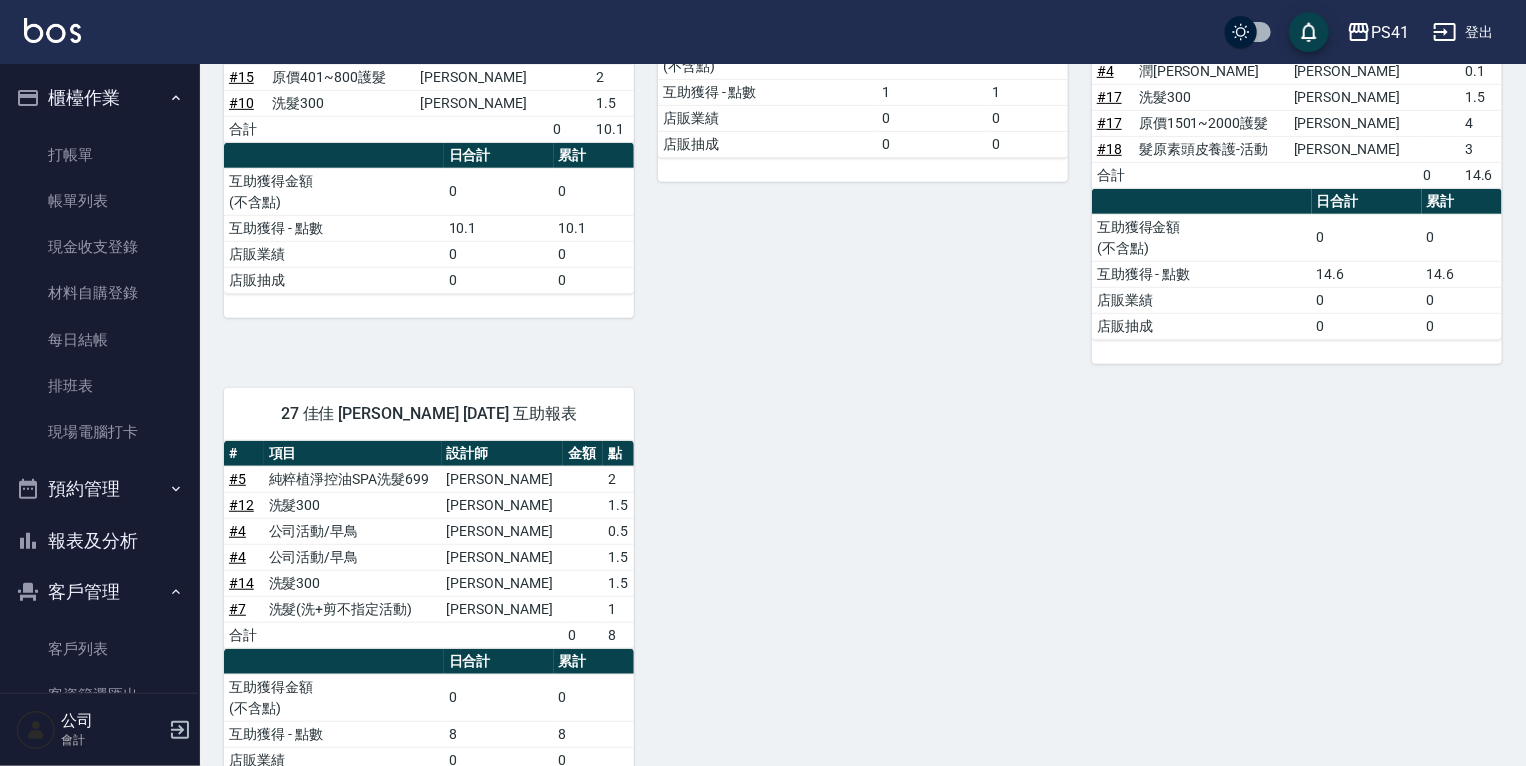 scroll, scrollTop: 494, scrollLeft: 0, axis: vertical 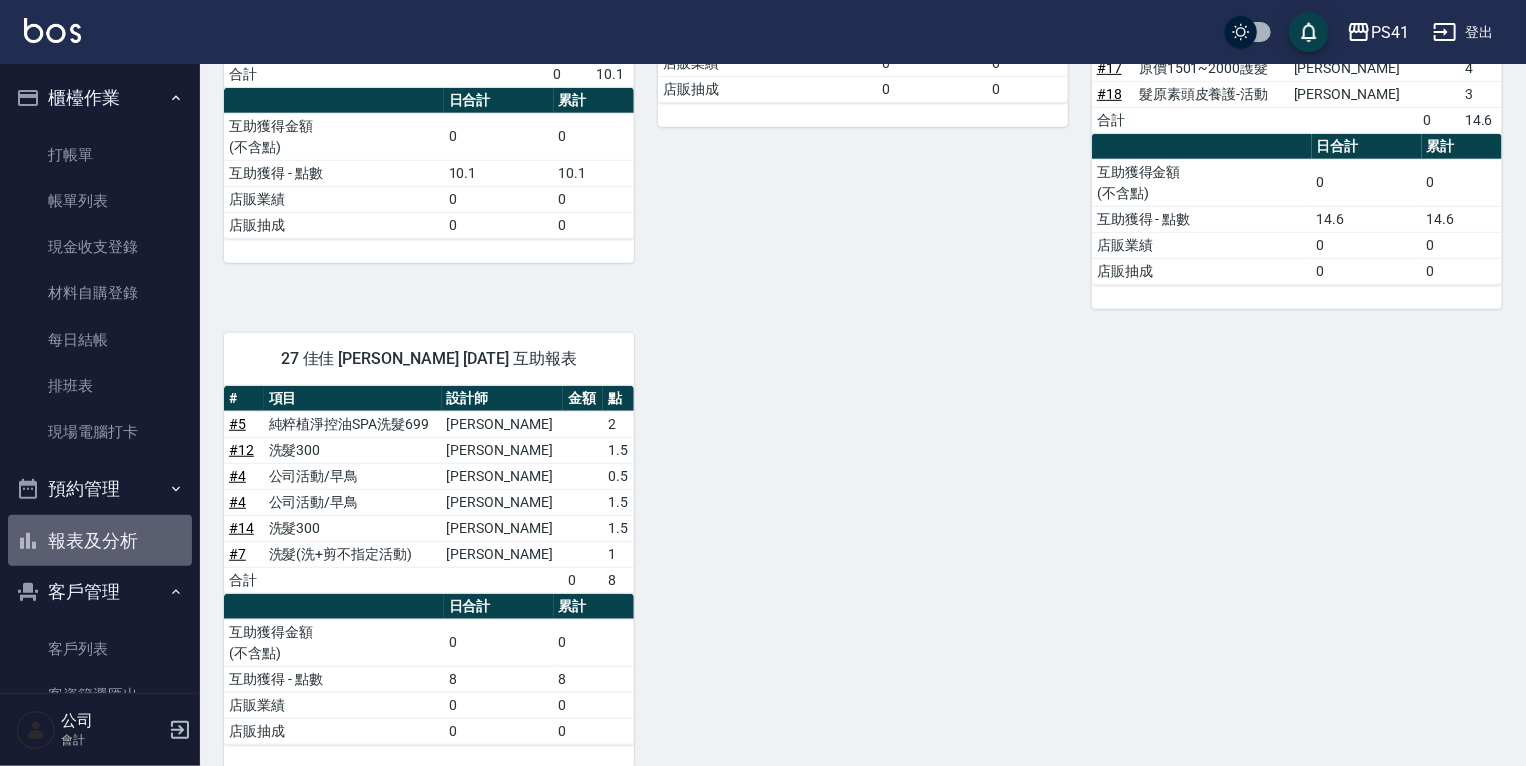 click on "報表及分析" at bounding box center (100, 541) 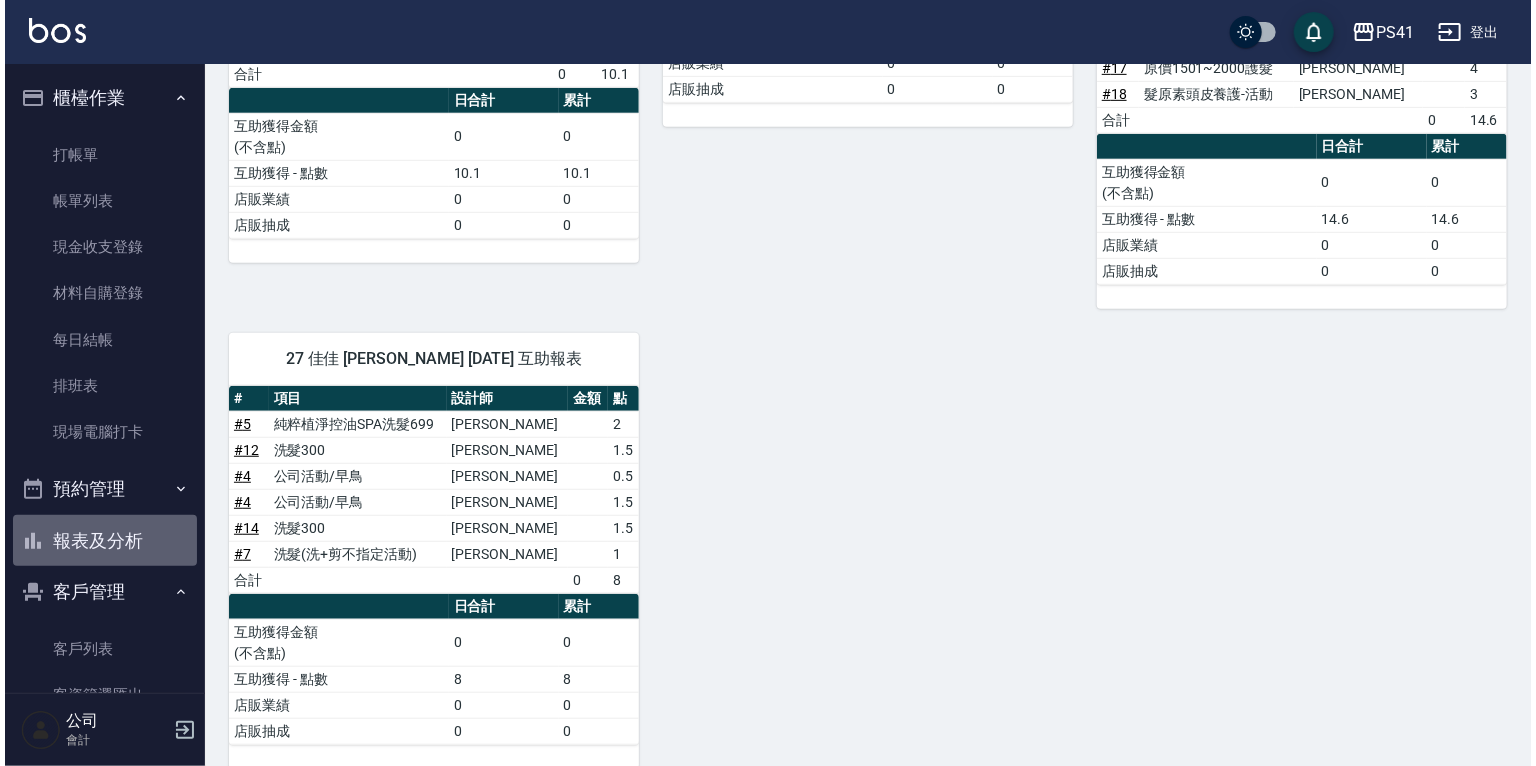 scroll, scrollTop: 0, scrollLeft: 0, axis: both 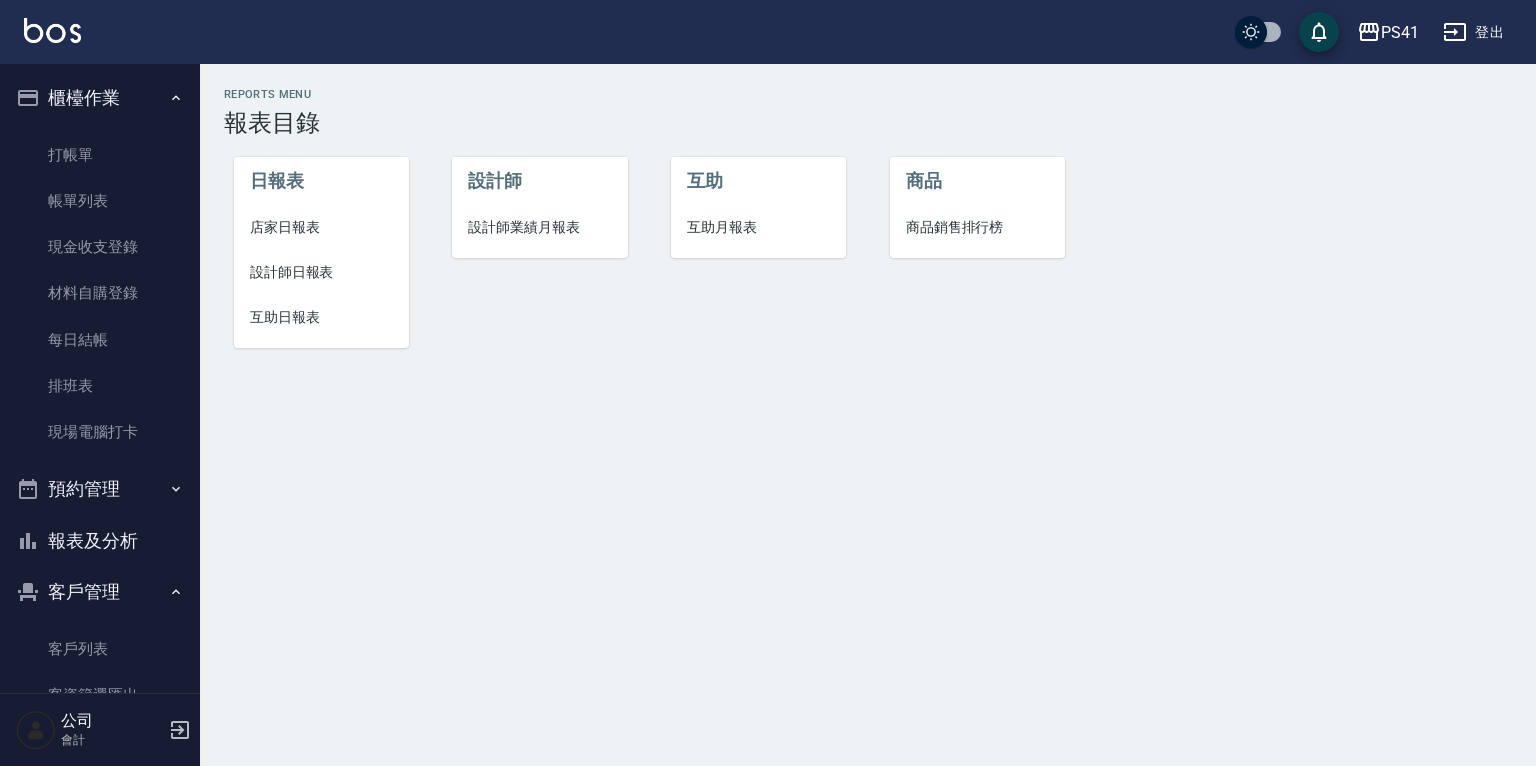 click on "商品銷售排行榜" at bounding box center [977, 227] 